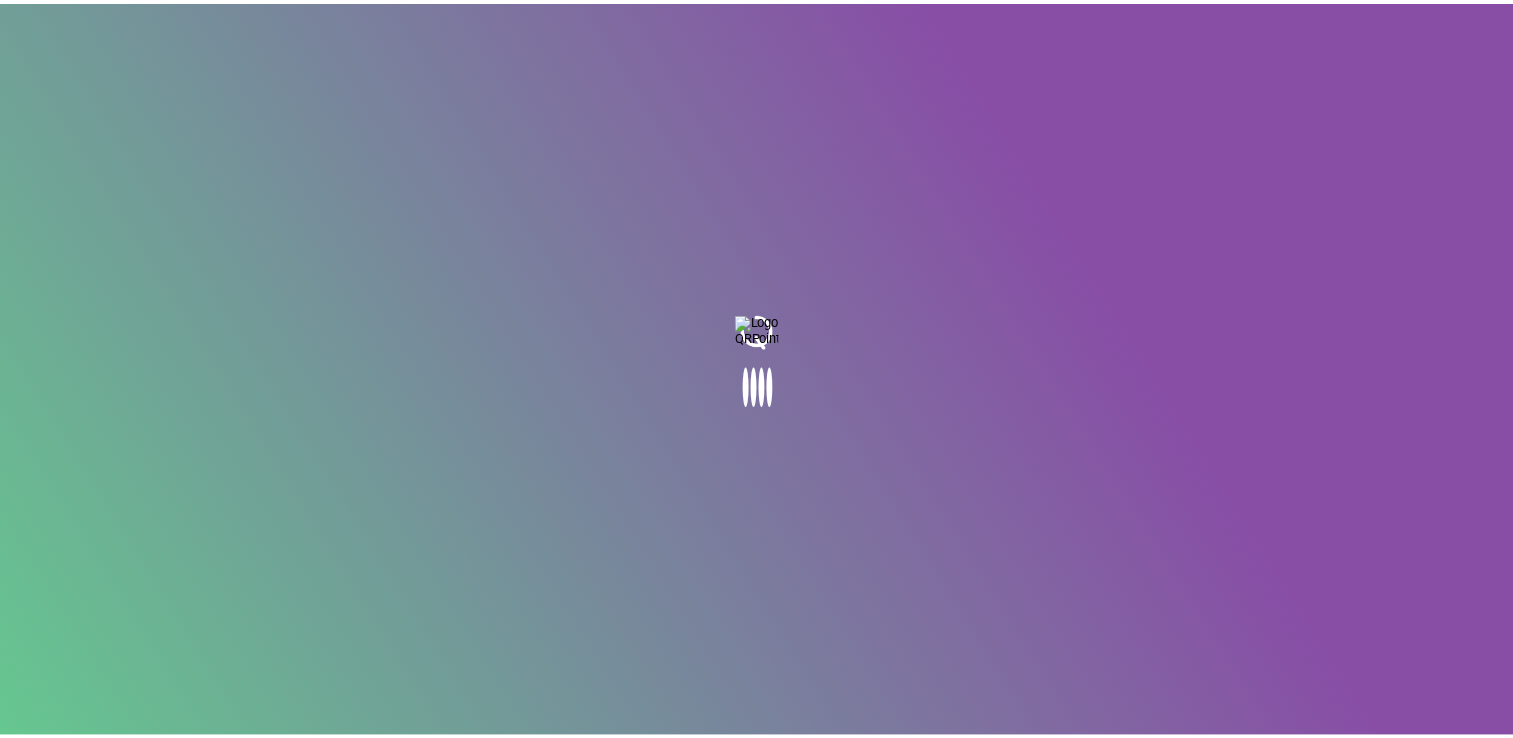 scroll, scrollTop: 0, scrollLeft: 0, axis: both 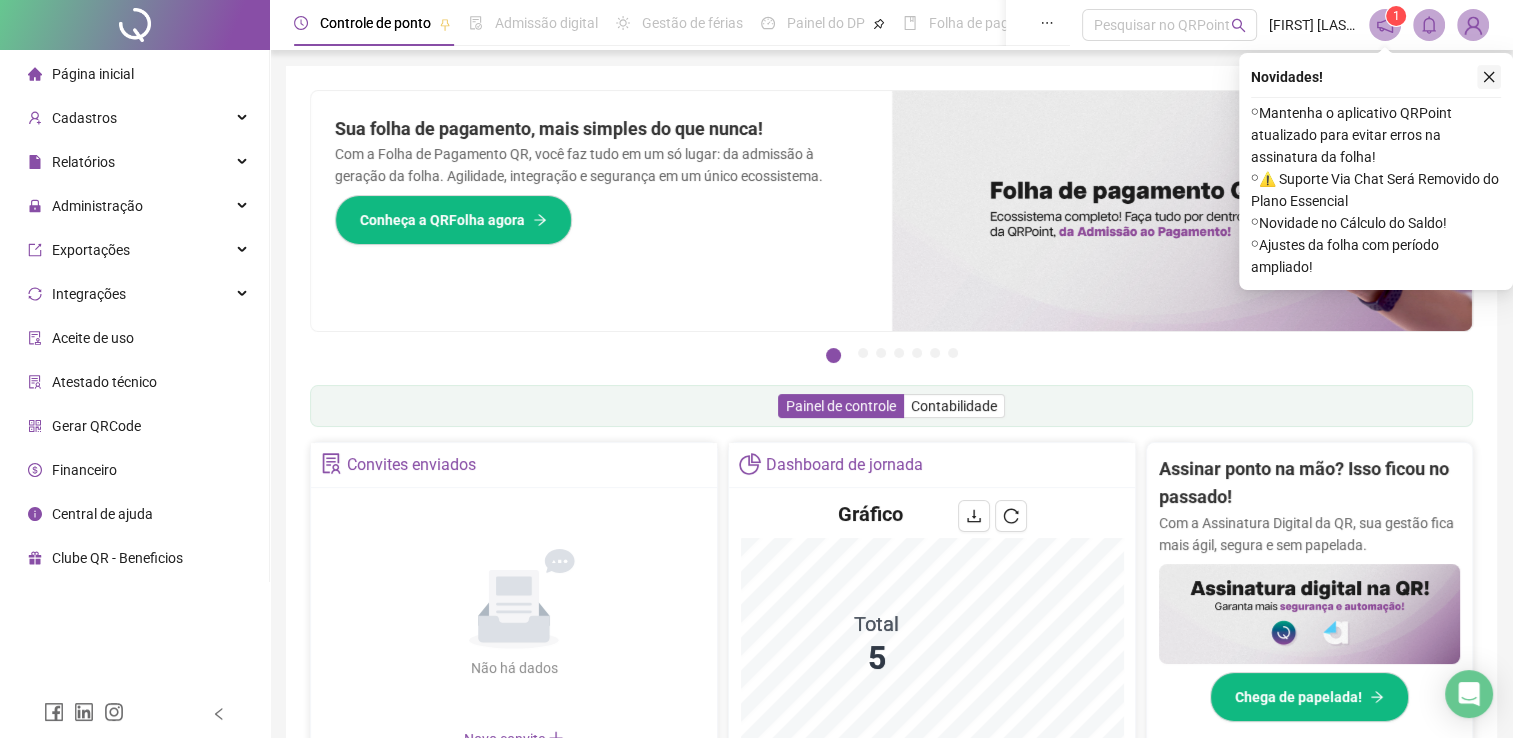 click 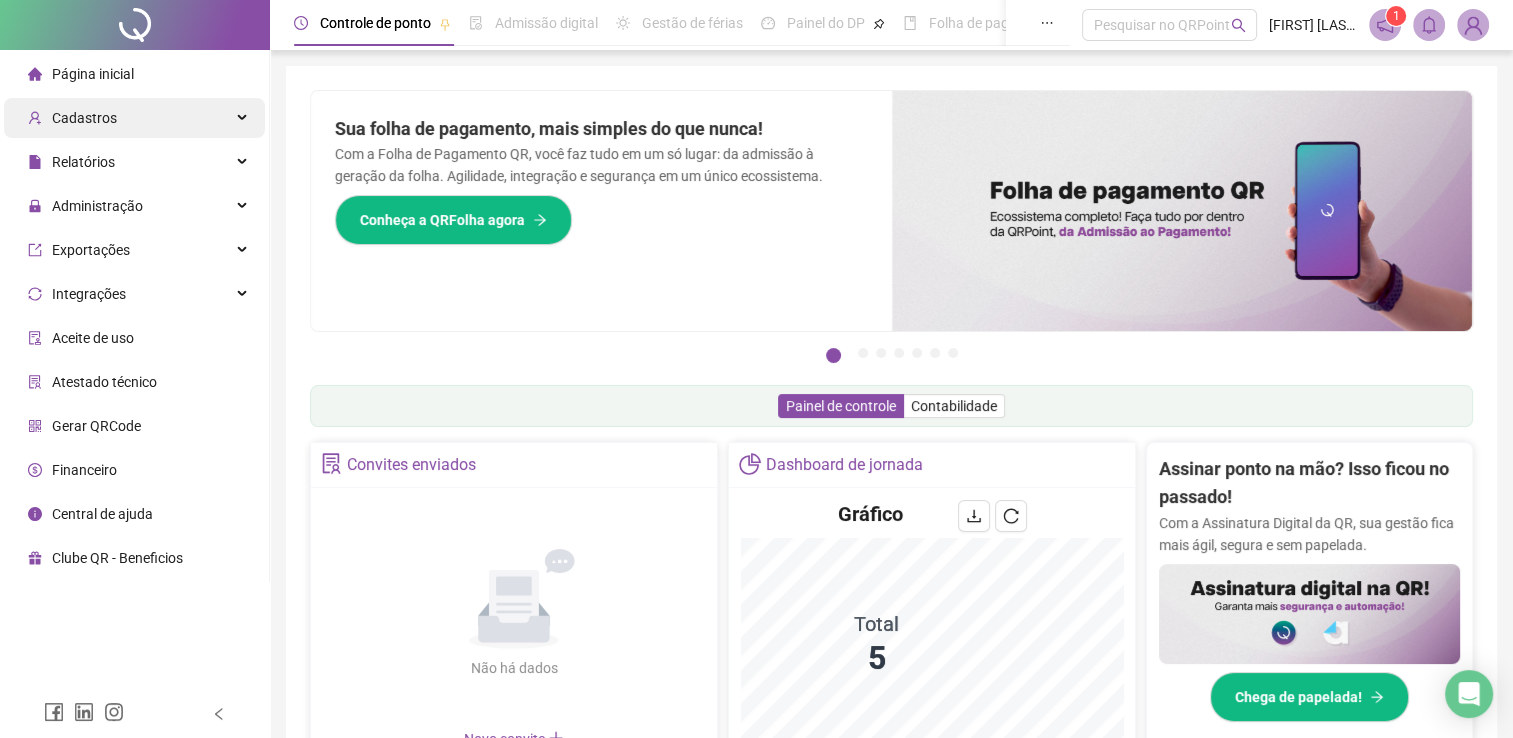 click on "Cadastros" at bounding box center [84, 118] 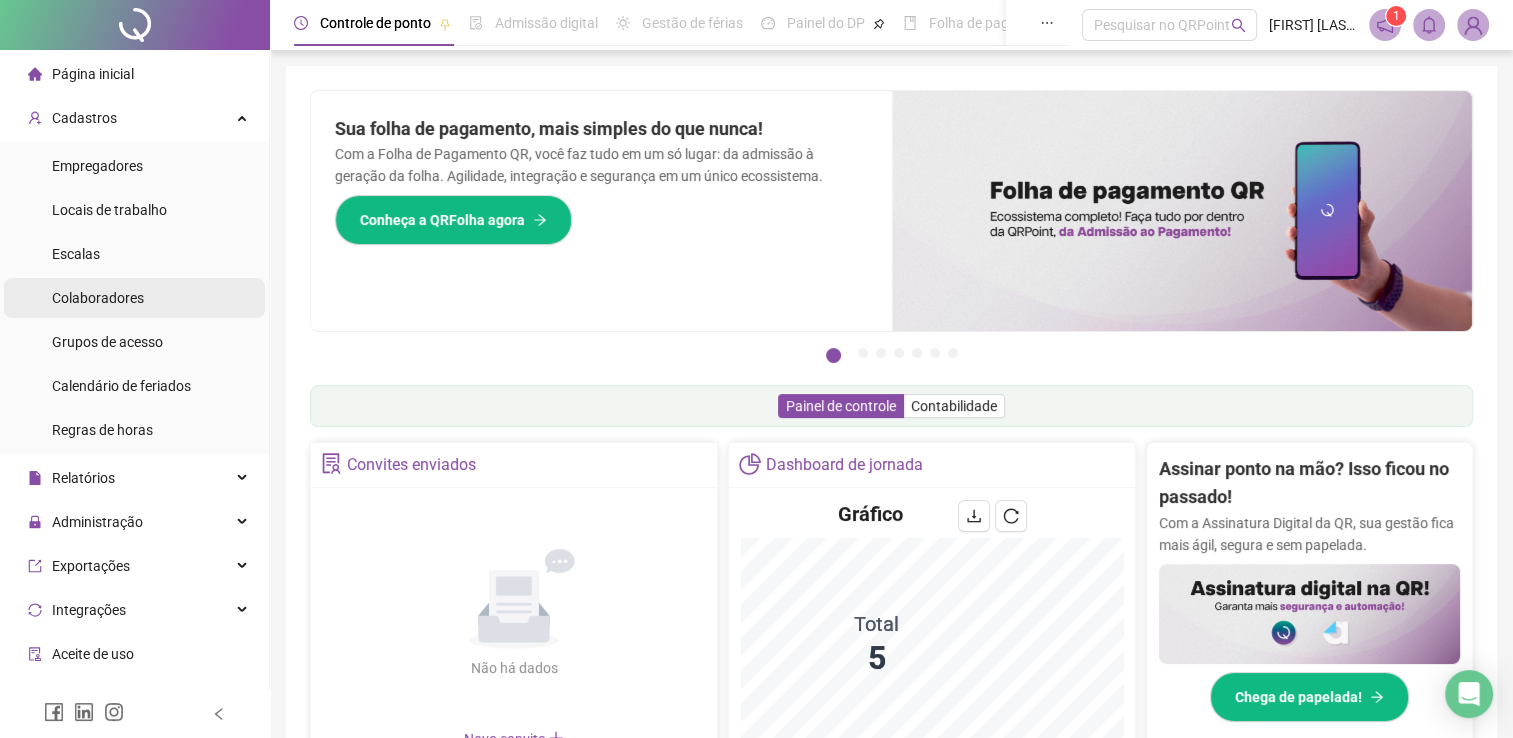 click on "Colaboradores" at bounding box center (98, 298) 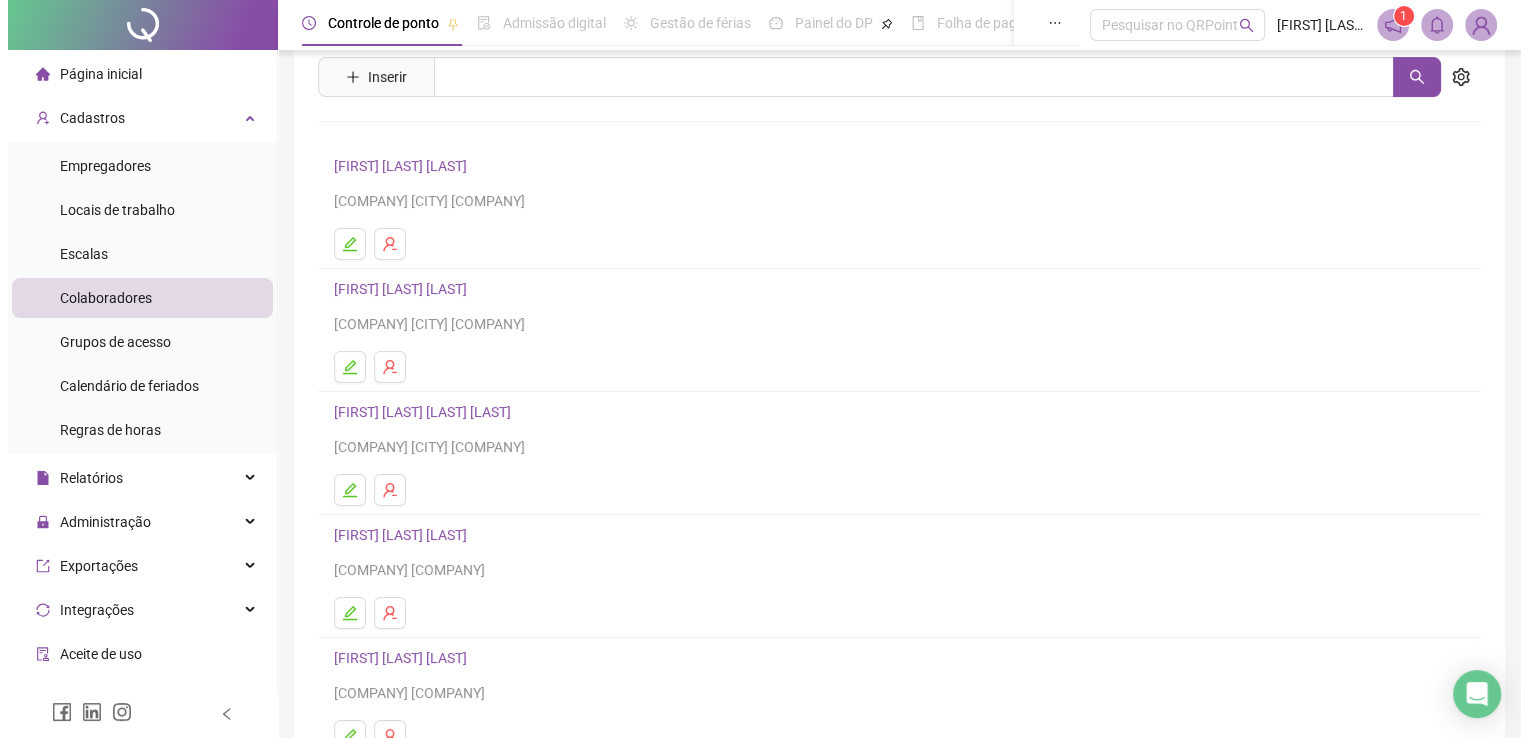 scroll, scrollTop: 100, scrollLeft: 0, axis: vertical 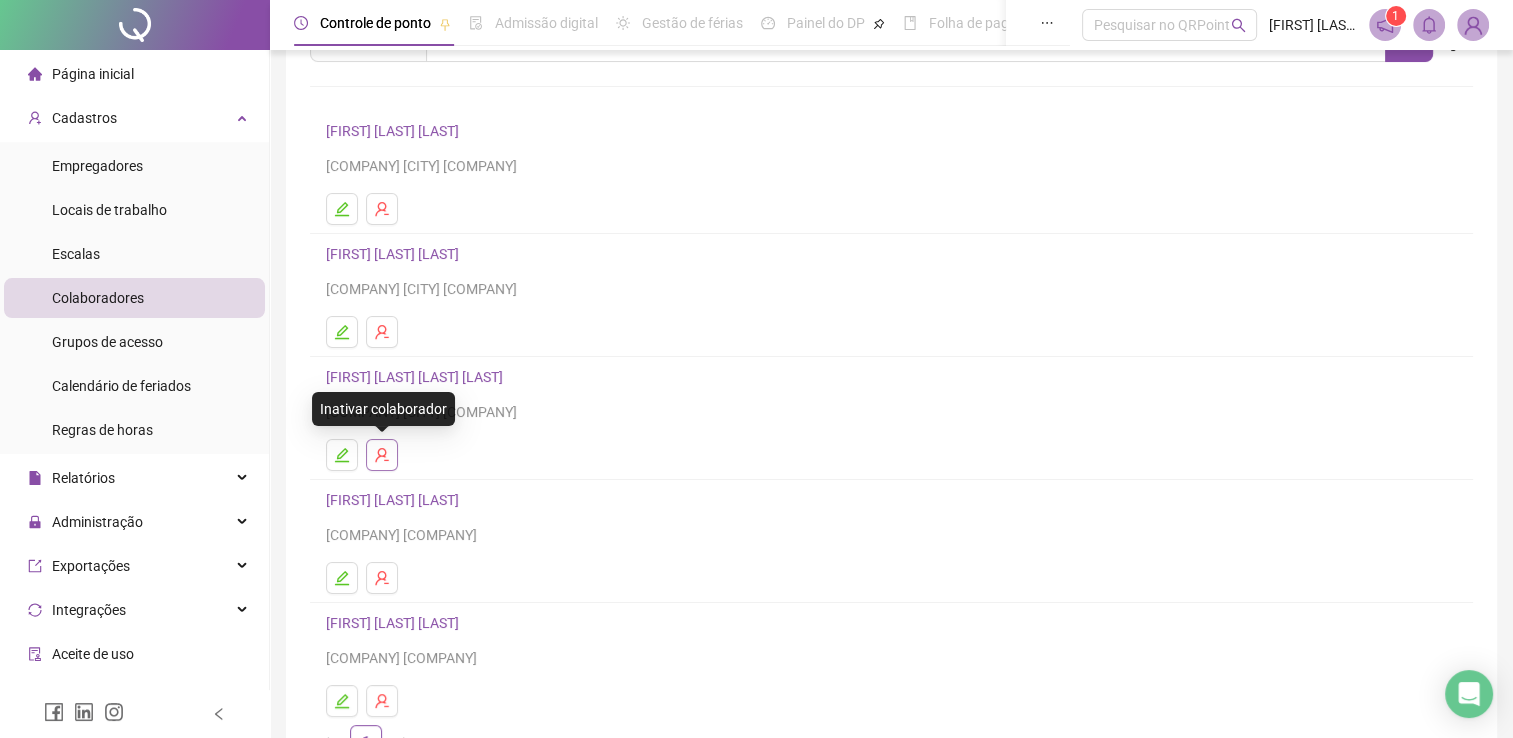 click 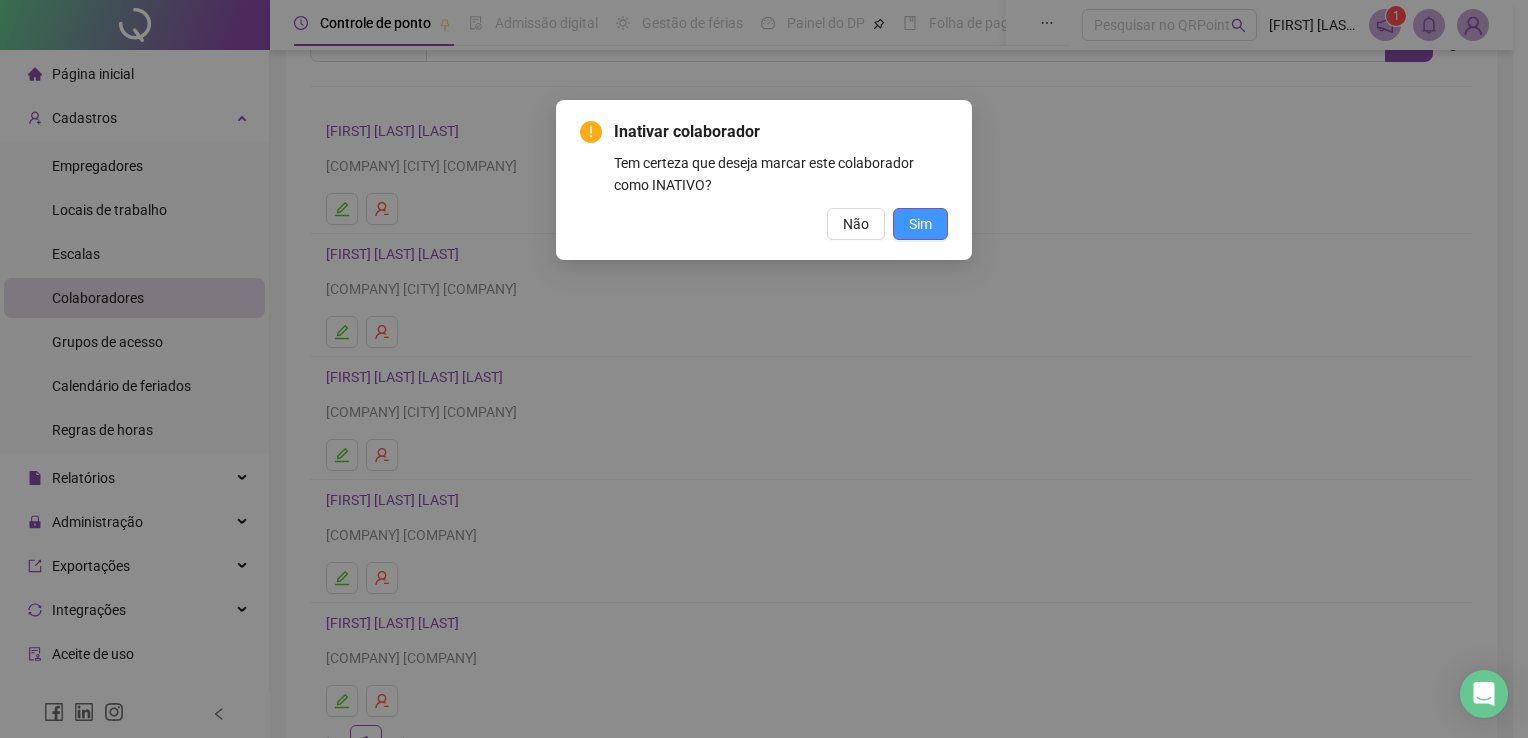 click on "Sim" at bounding box center (920, 224) 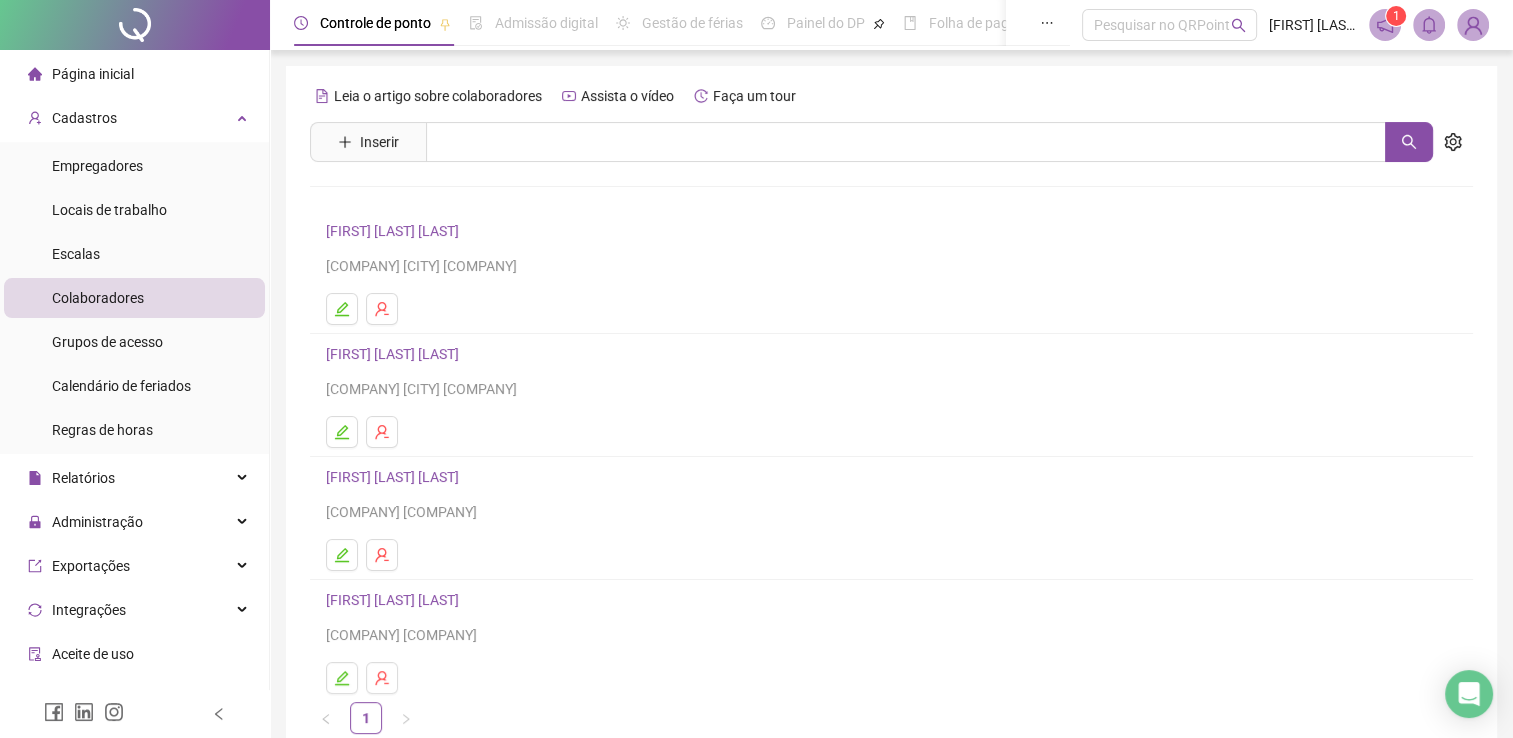 scroll, scrollTop: 0, scrollLeft: 0, axis: both 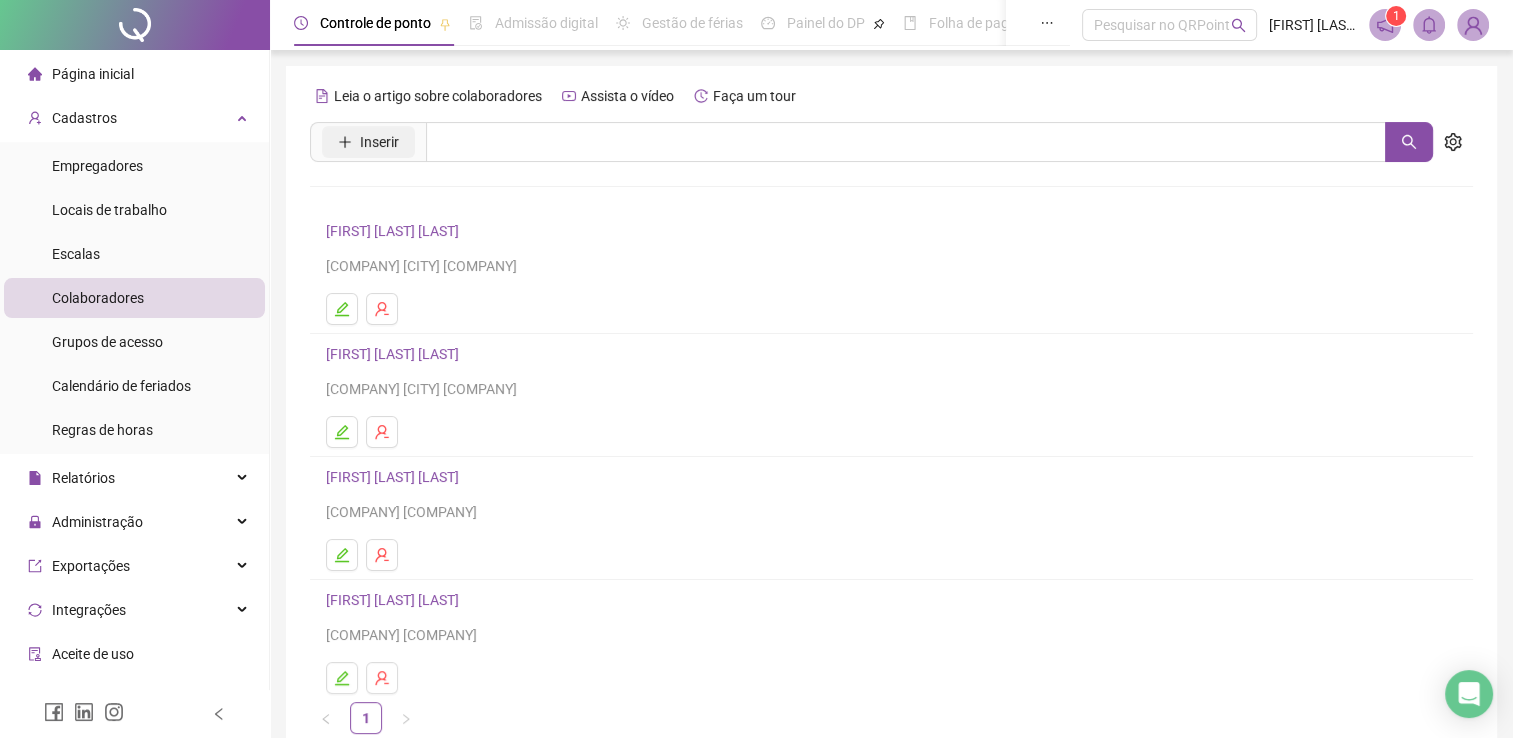 click on "Inserir" at bounding box center [379, 142] 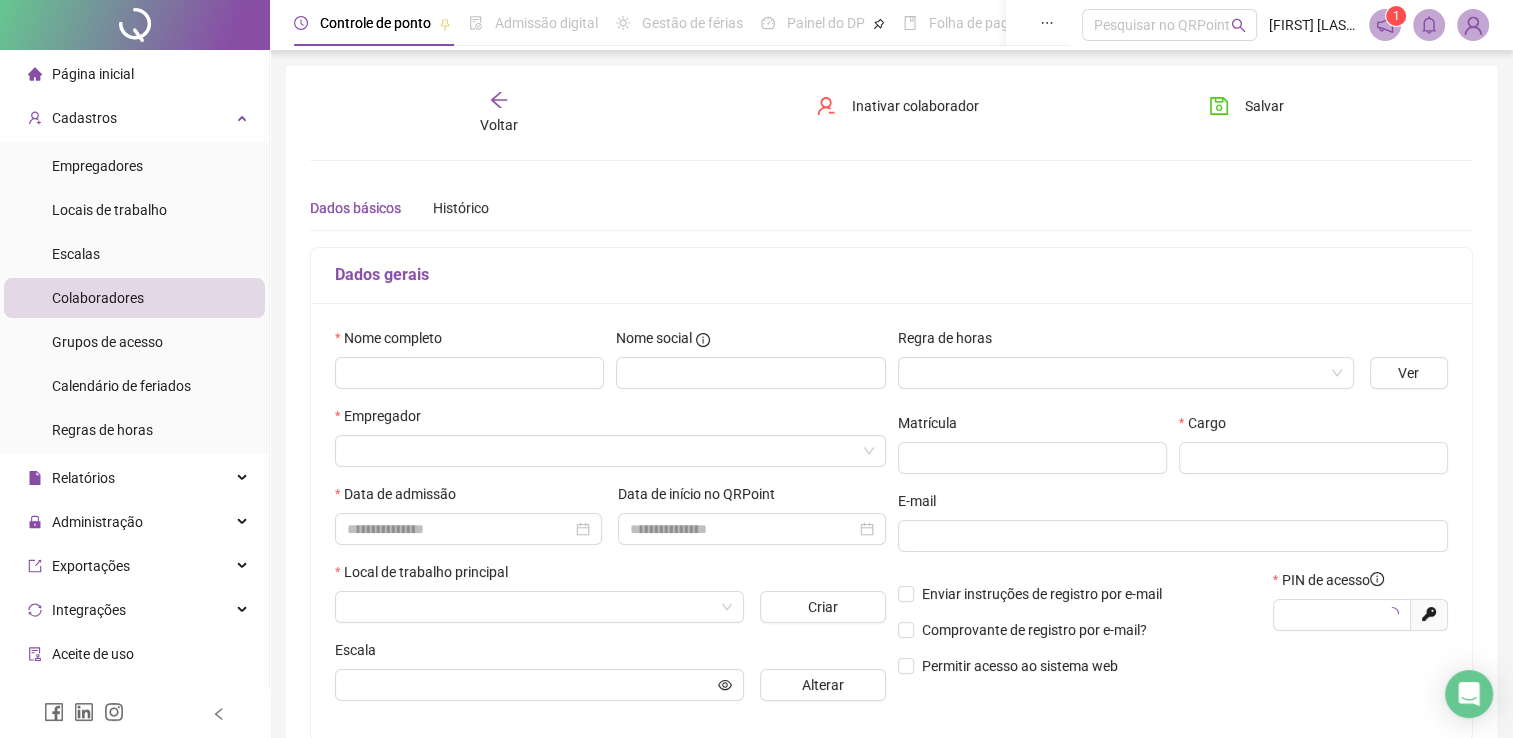 type on "*****" 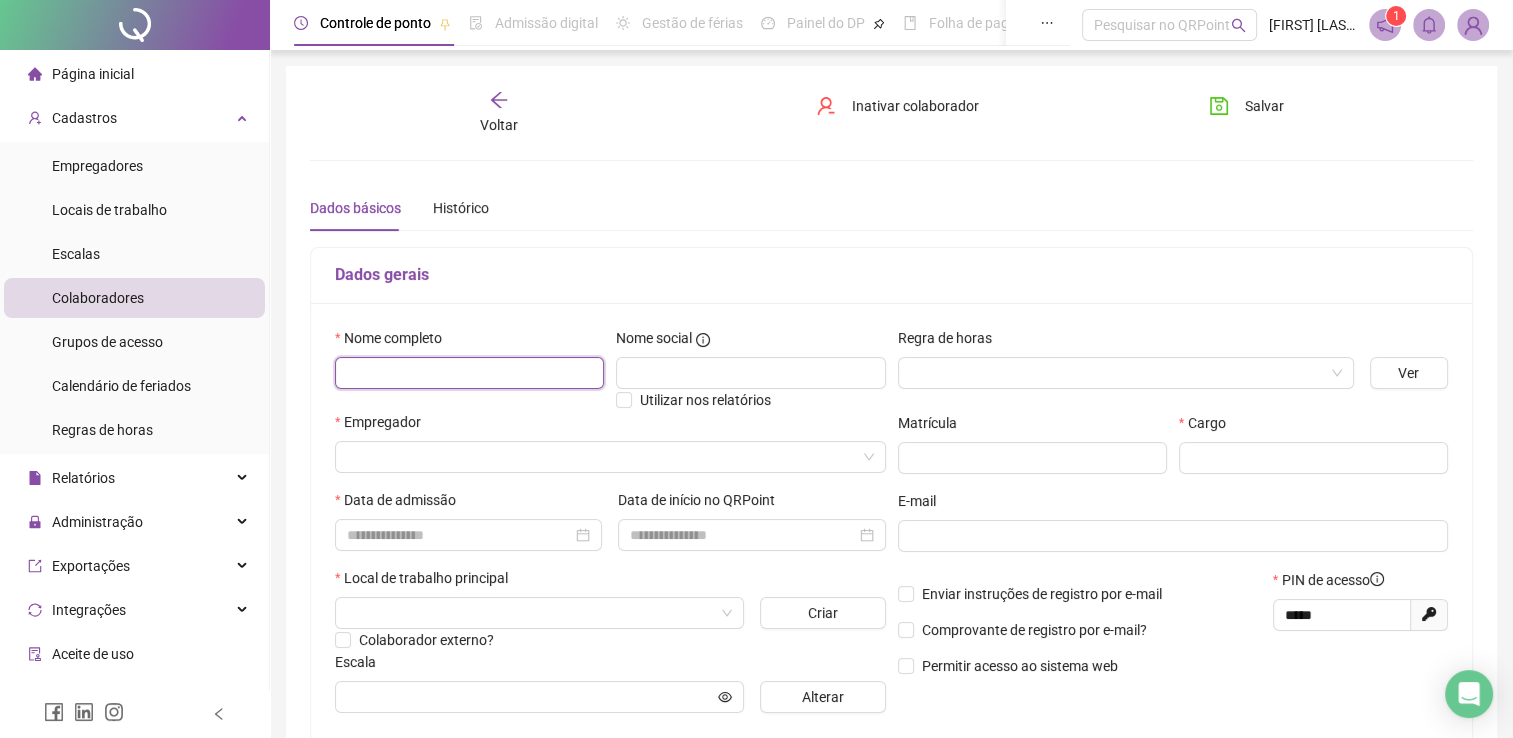 click at bounding box center (469, 373) 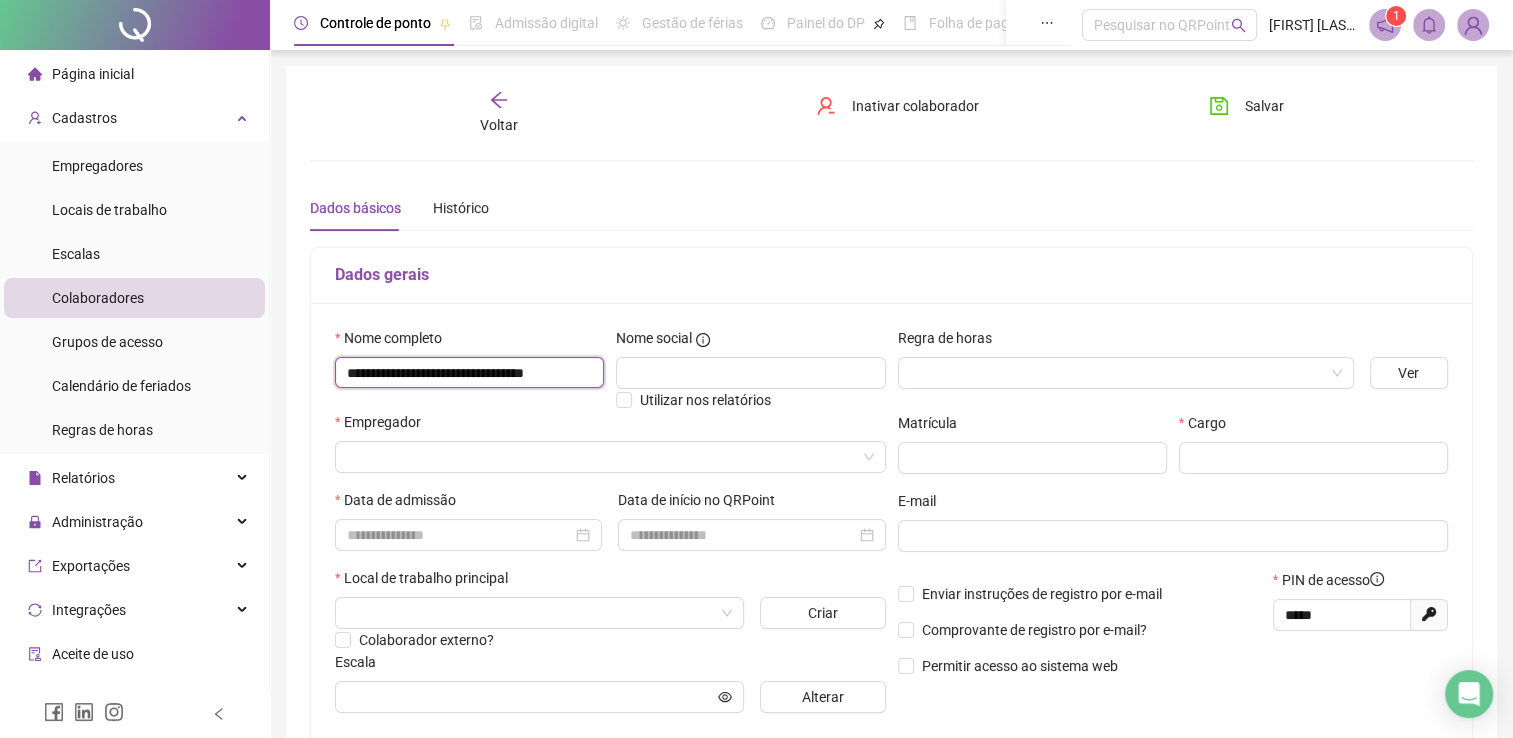 scroll, scrollTop: 0, scrollLeft: 12, axis: horizontal 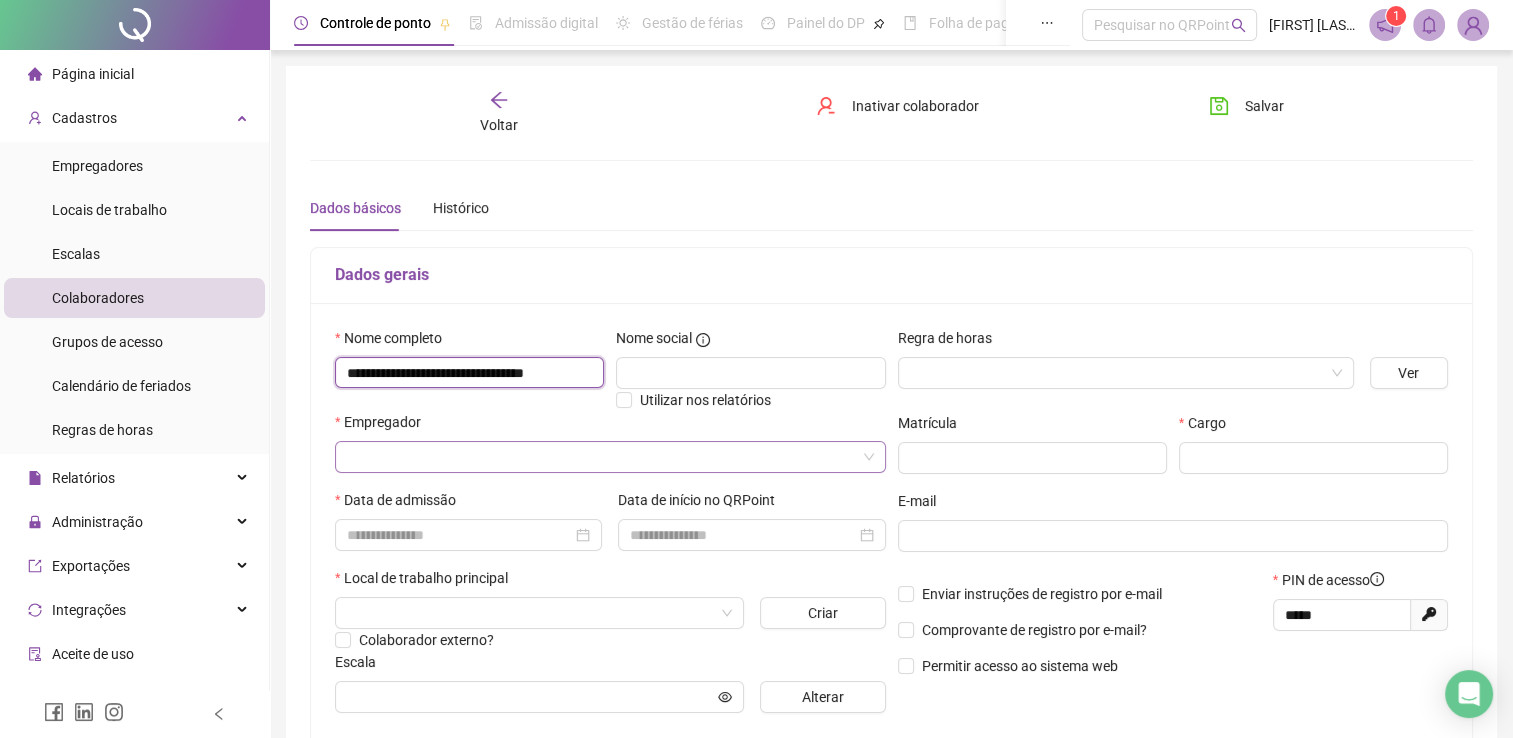 click at bounding box center [610, 457] 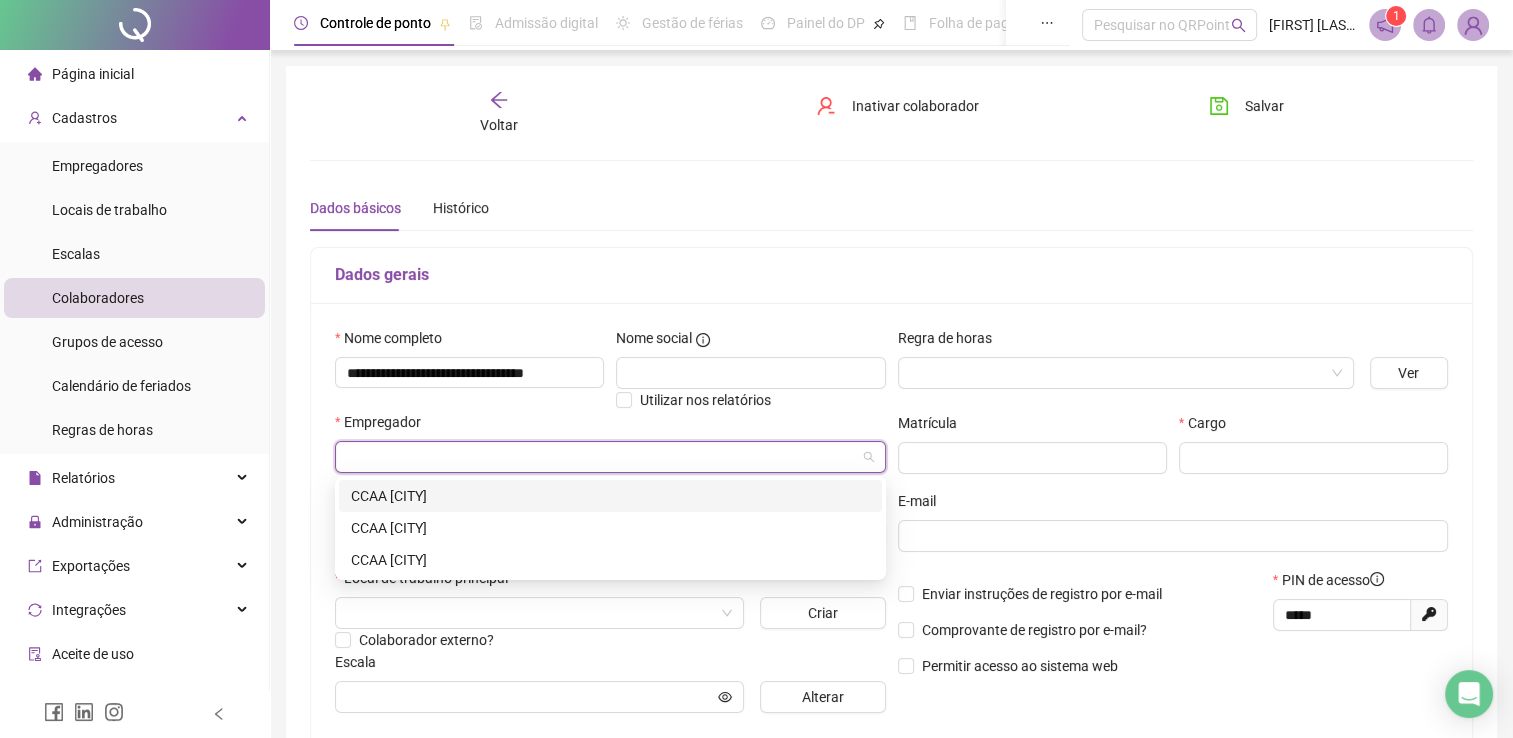 scroll, scrollTop: 0, scrollLeft: 0, axis: both 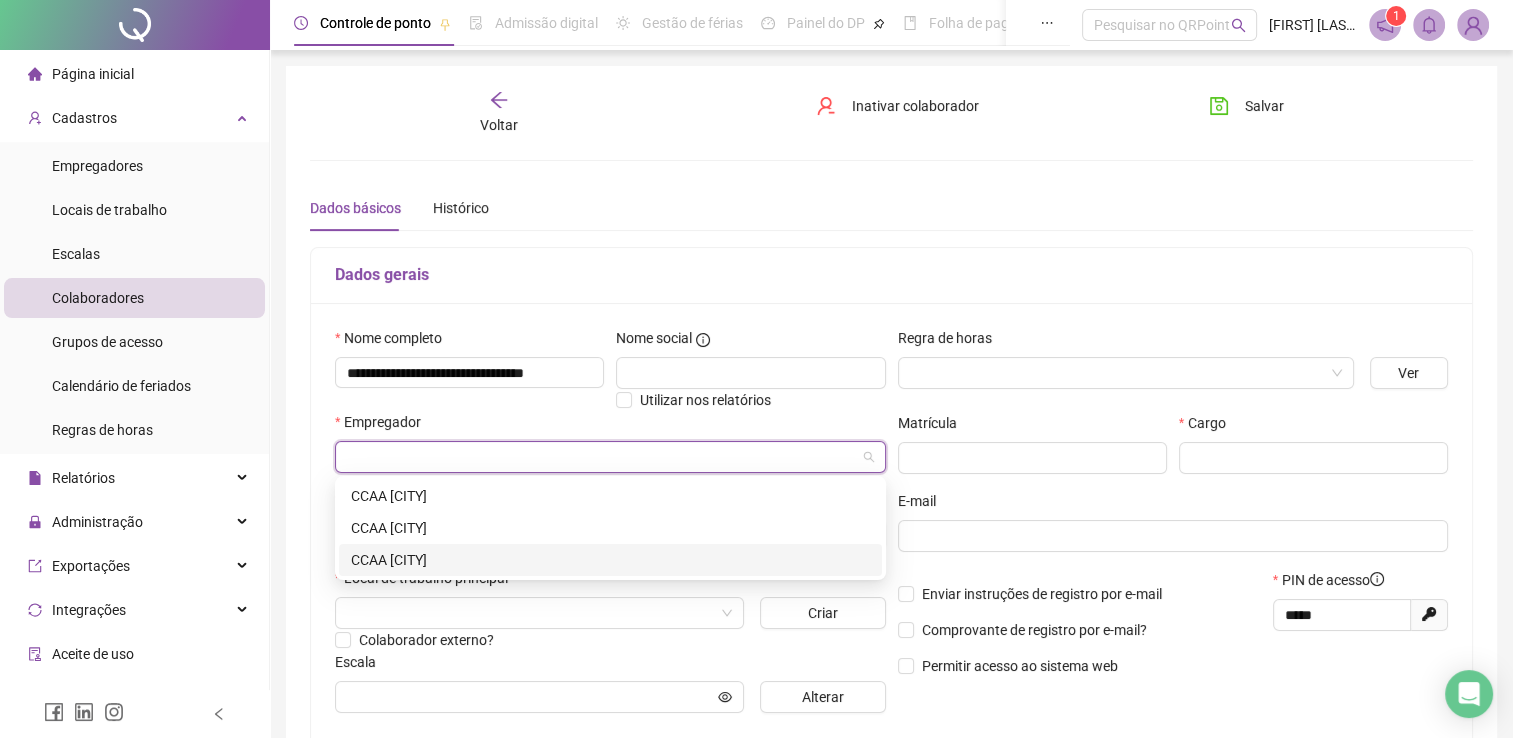 click on "CCAA [CITY]" at bounding box center (610, 560) 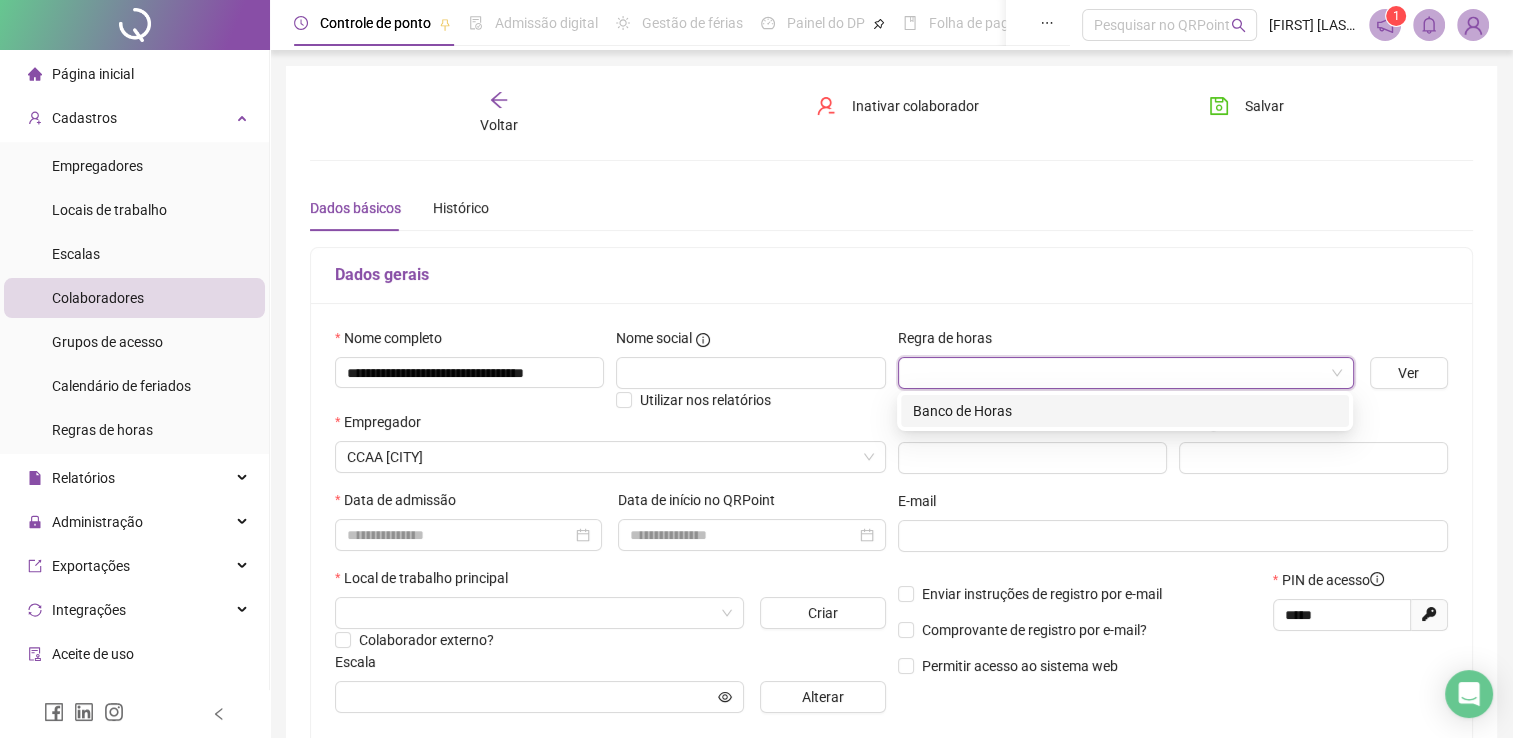 click at bounding box center [1117, 373] 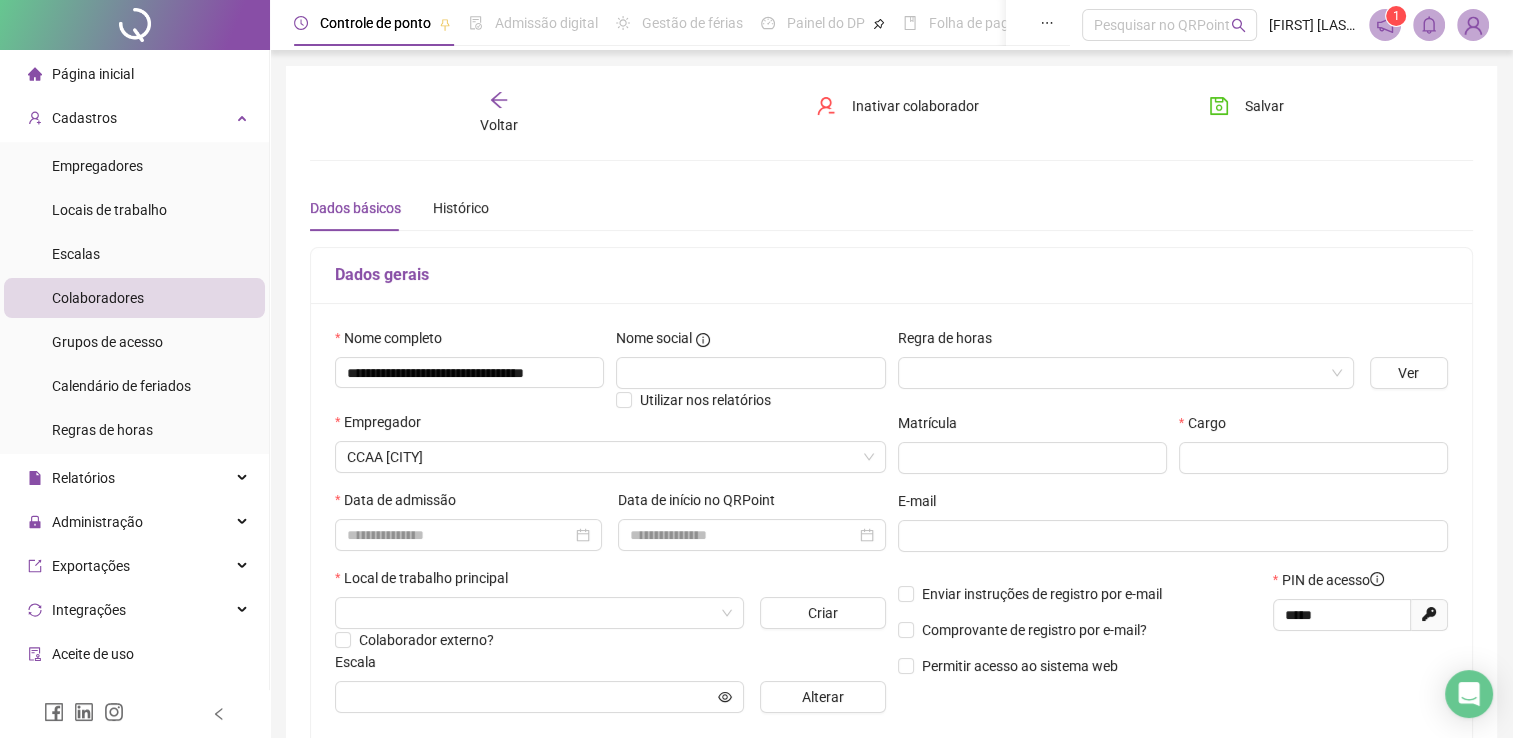 click on "Nome completo [FIRST] [LAST] Nome social Utilizar nos relatórios Empregador [COMPANY] [CITY] Data de admissão Data de início no QRPoint Local de trabalho principal Criar Colaborador externo? Escala Alterar Regra de horas   Ver Matrícula Cargo E-mail Enviar instruções de registro por e-mail Comprovante de registro por e-mail? Permitir acesso ao sistema web PIN de acesso  ***** Gerar novo pin" at bounding box center (891, 528) 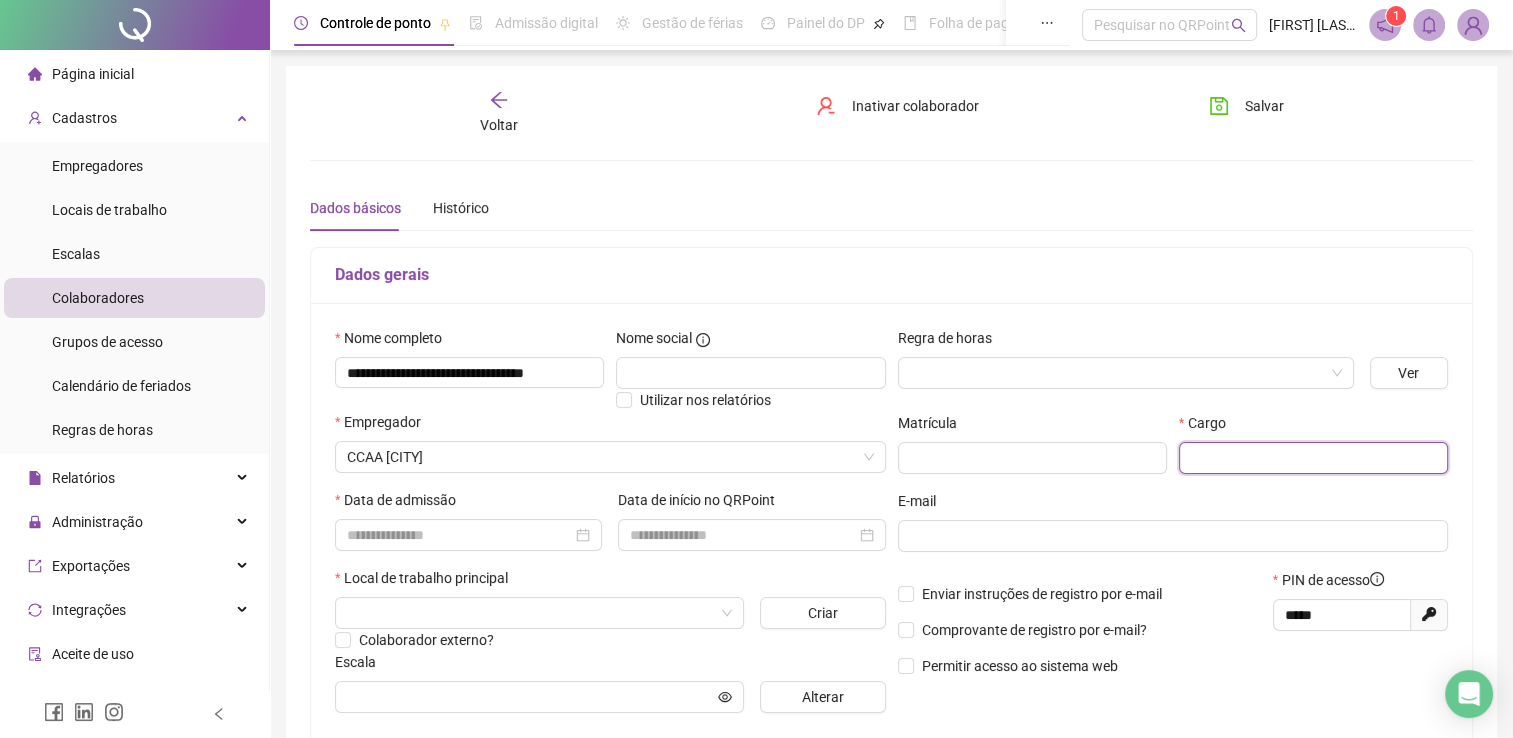 click at bounding box center (1313, 458) 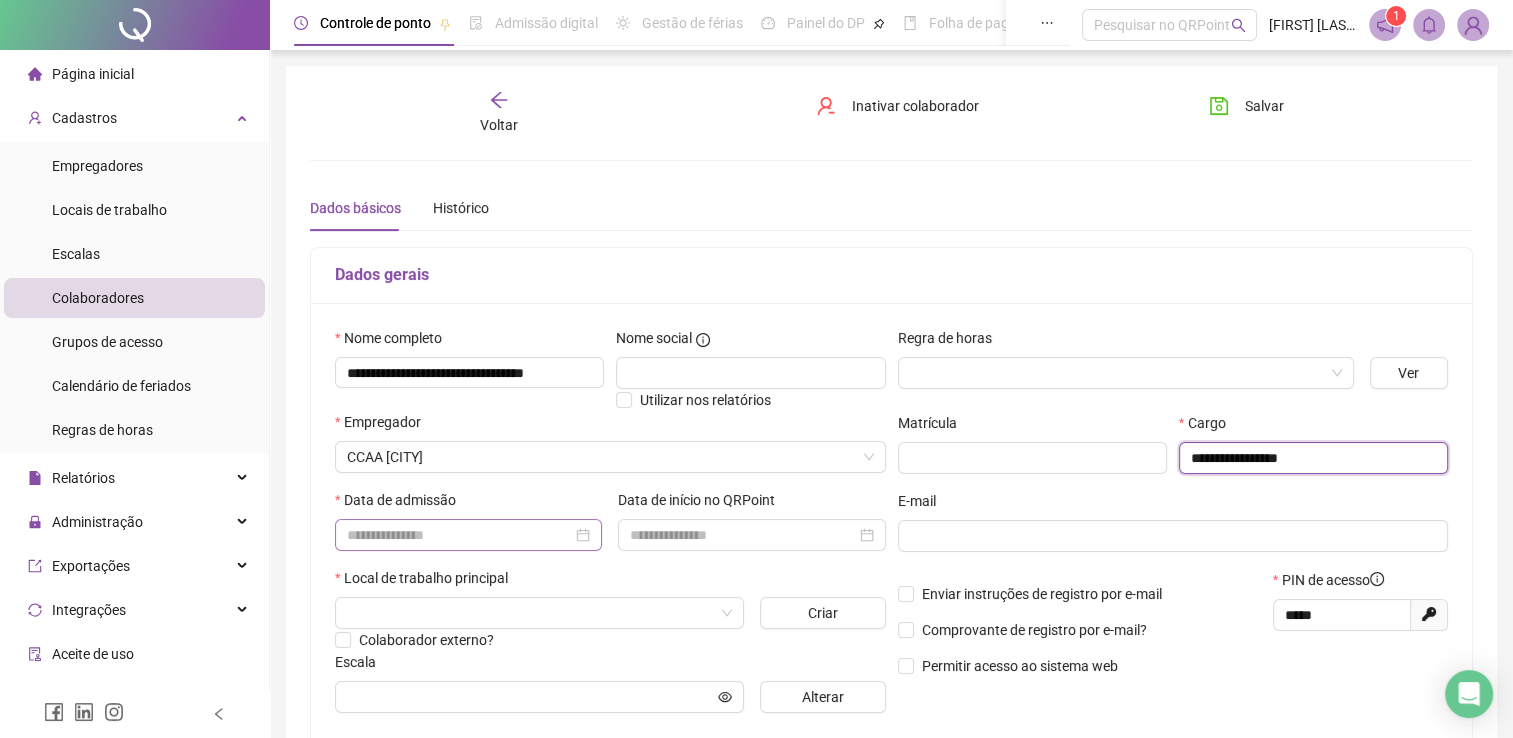 type on "**********" 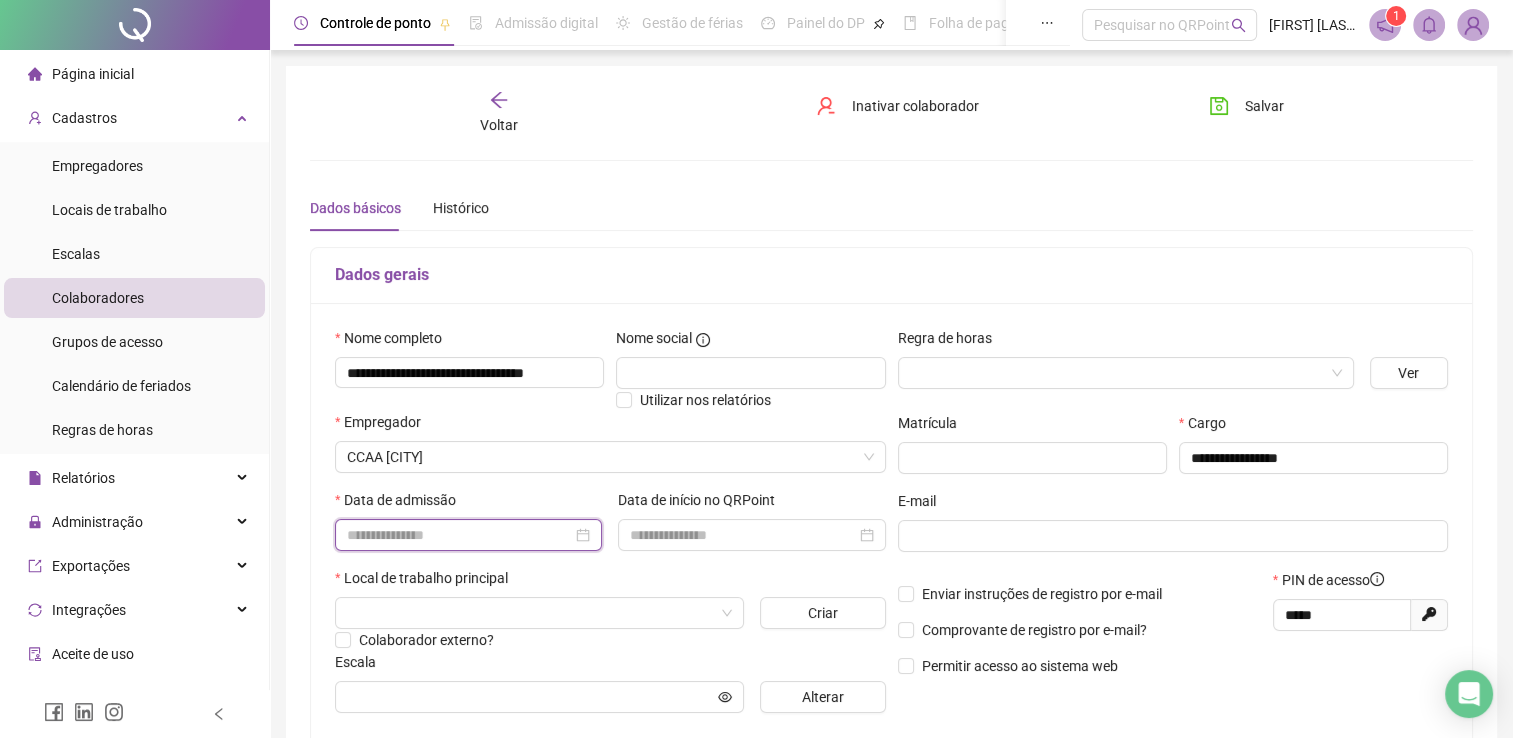 click at bounding box center (459, 535) 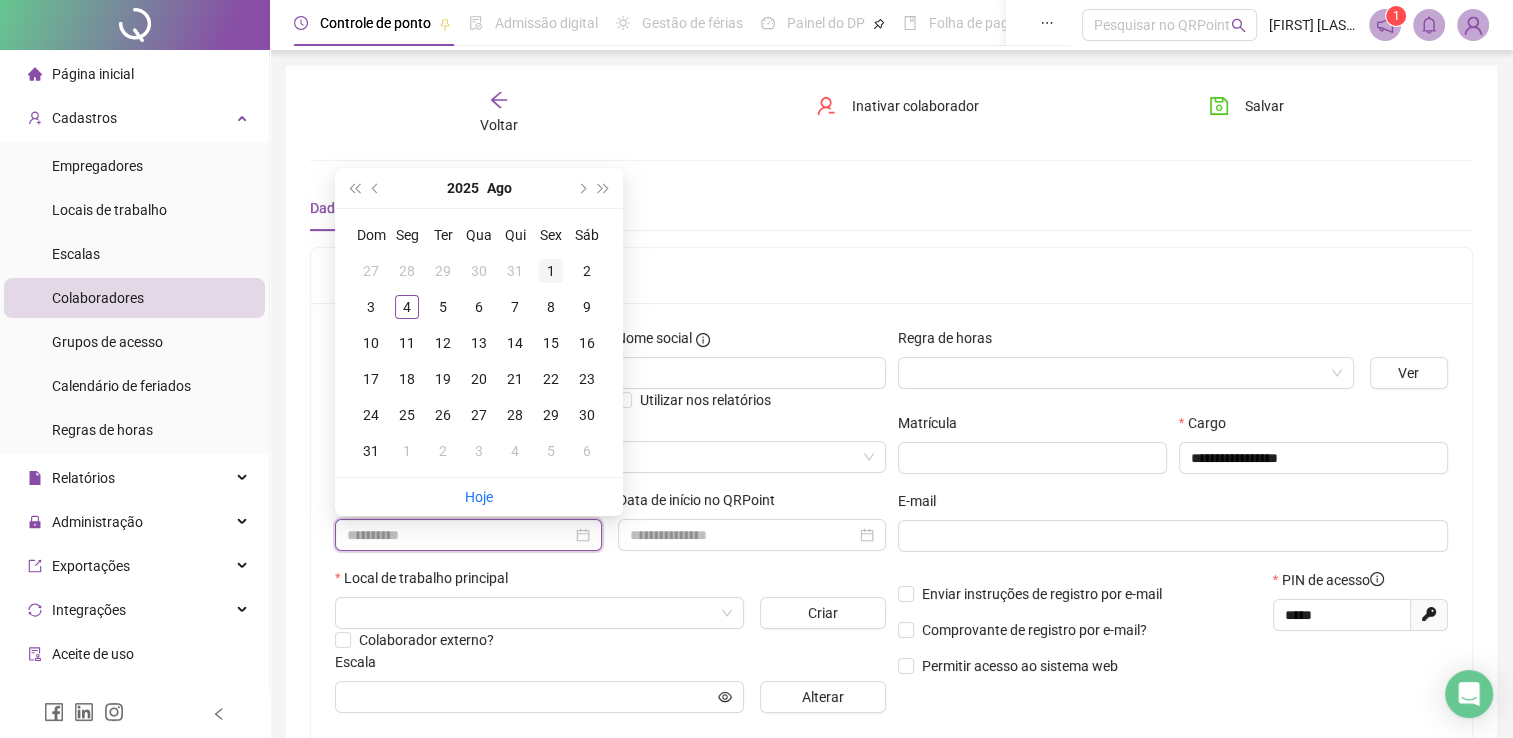type on "**********" 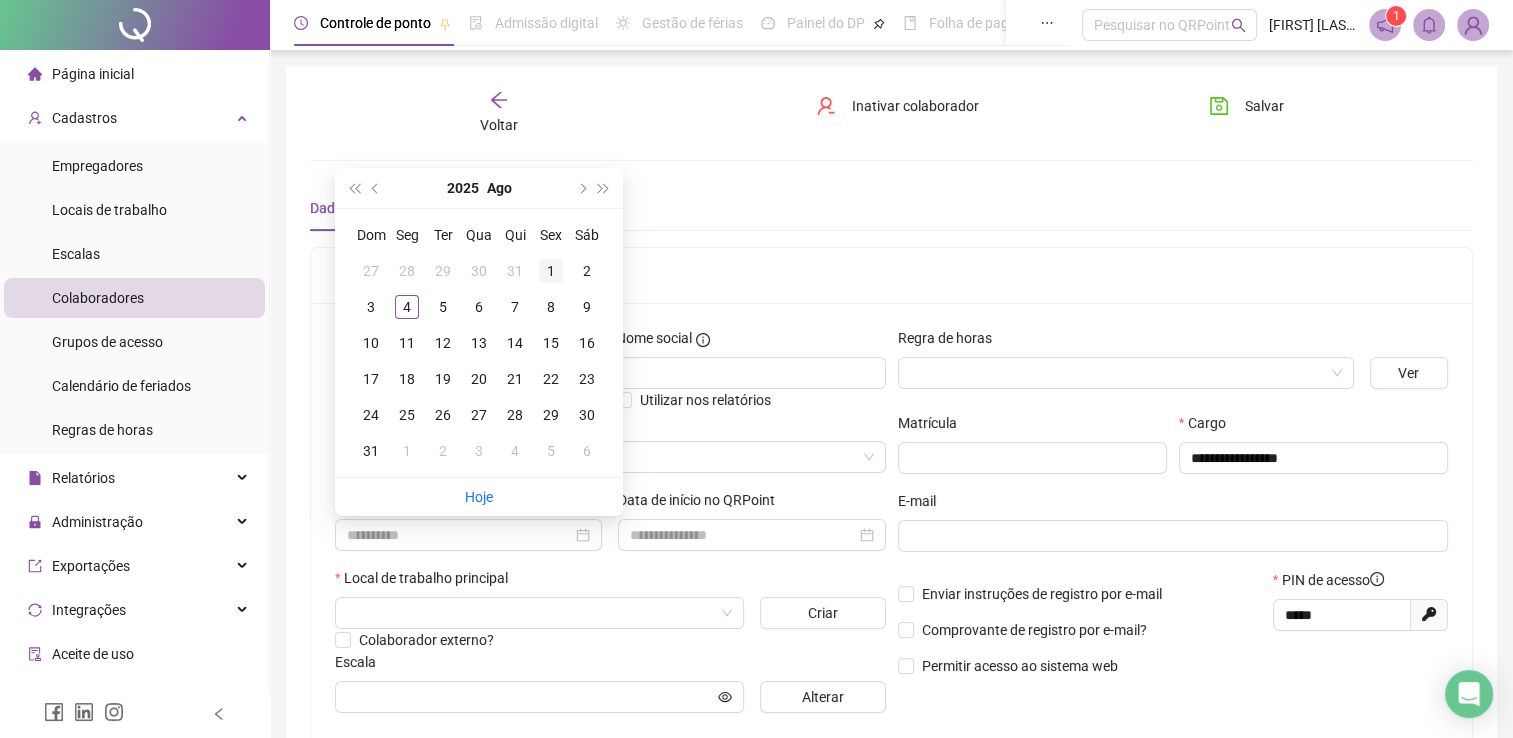 click on "1" at bounding box center [551, 271] 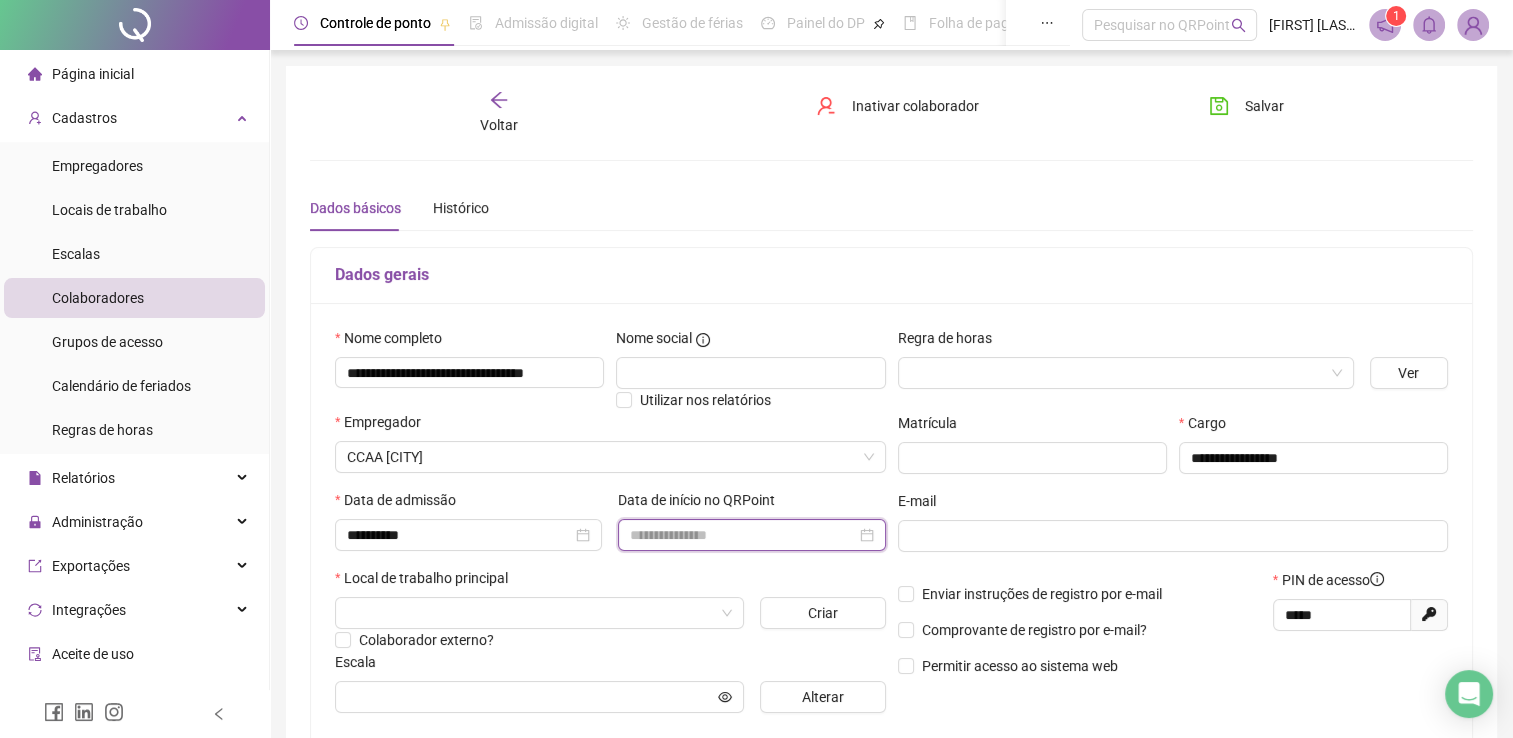 click at bounding box center (742, 535) 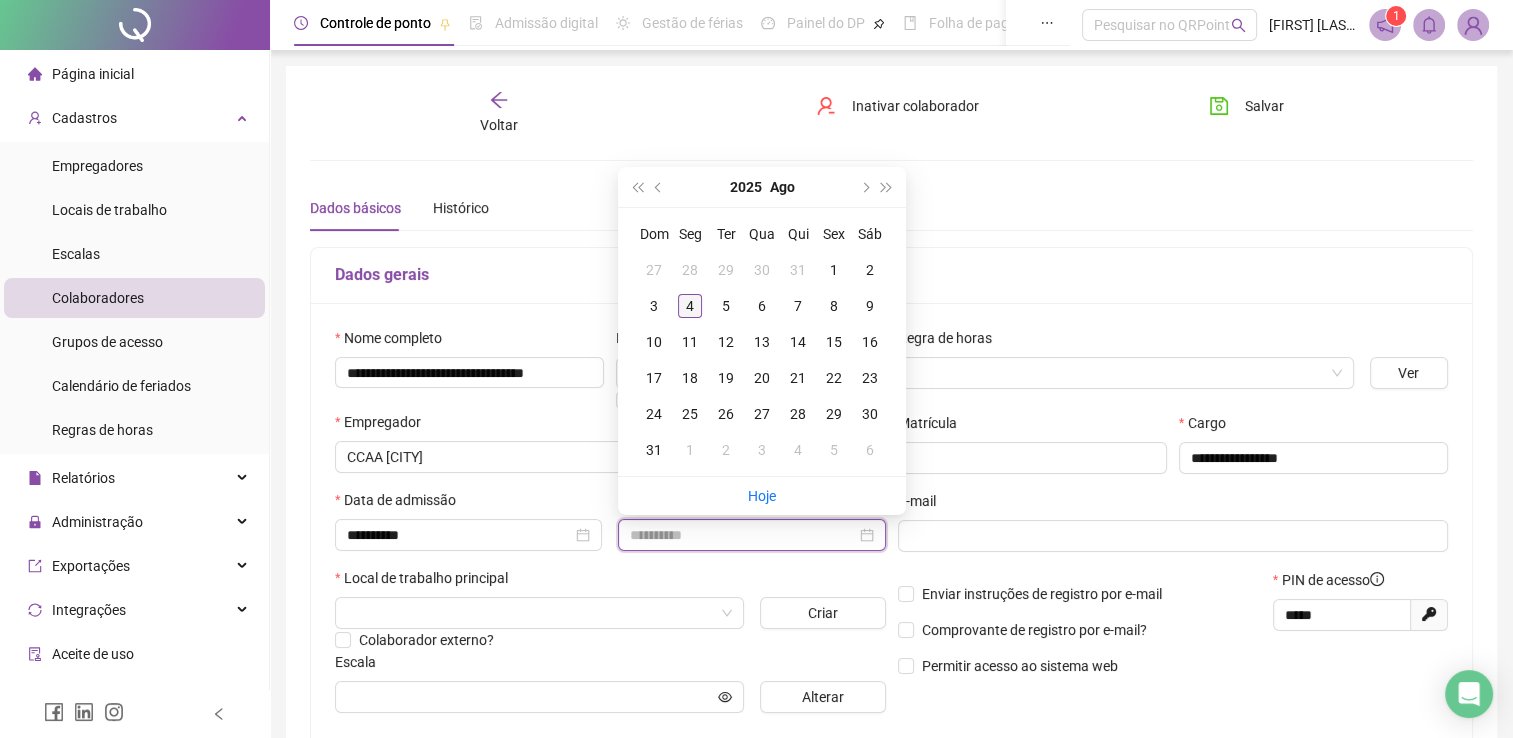 type on "**********" 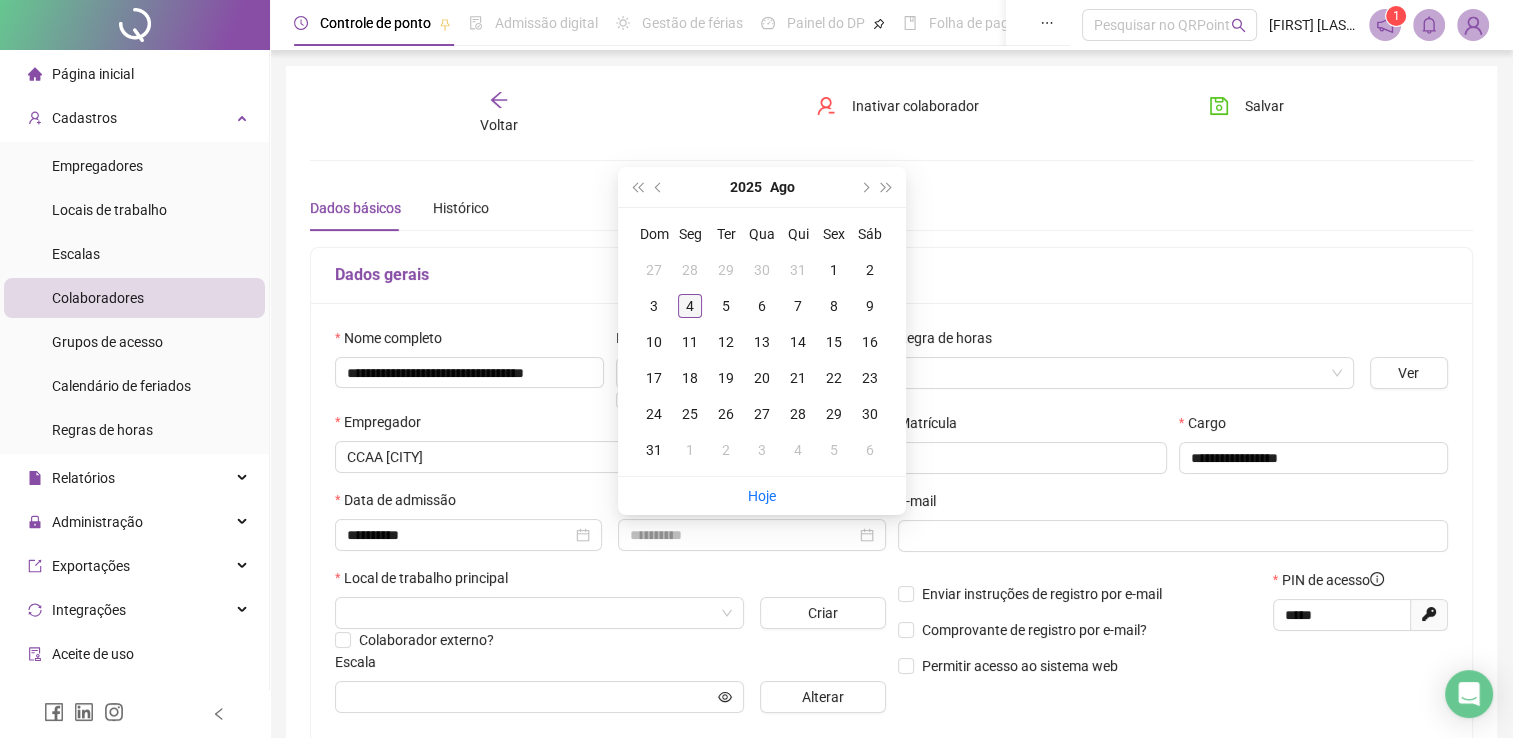 click on "4" at bounding box center (690, 306) 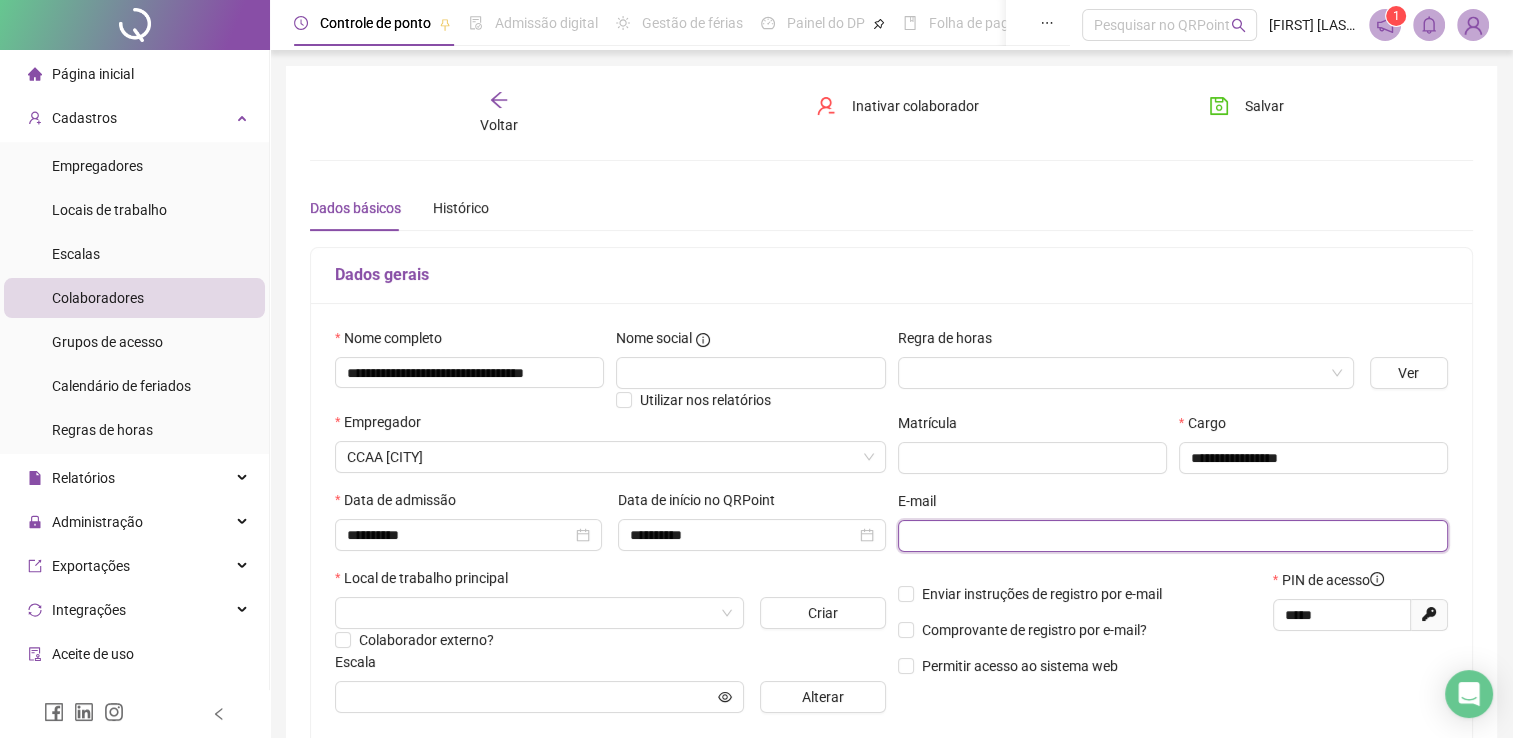 click at bounding box center [1171, 536] 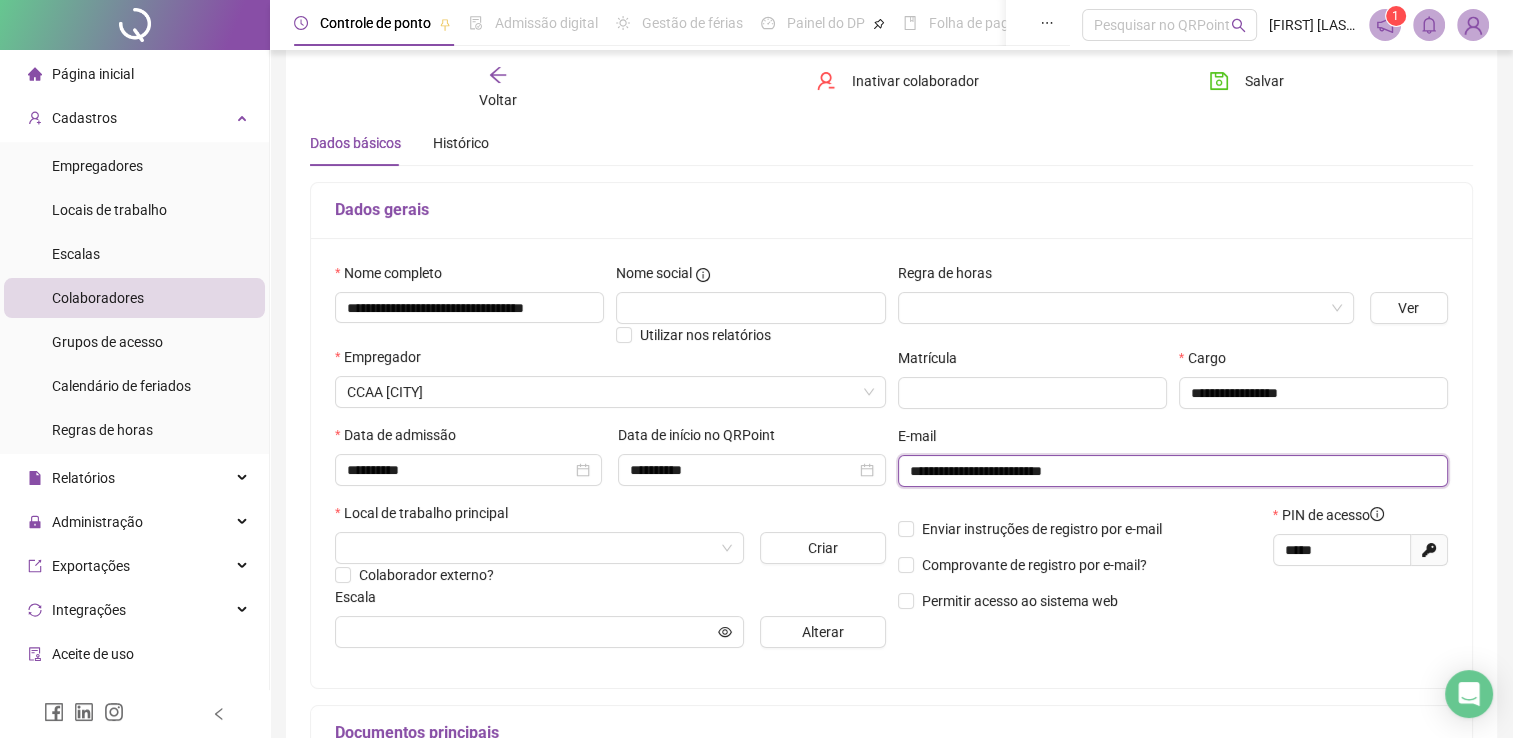 scroll, scrollTop: 100, scrollLeft: 0, axis: vertical 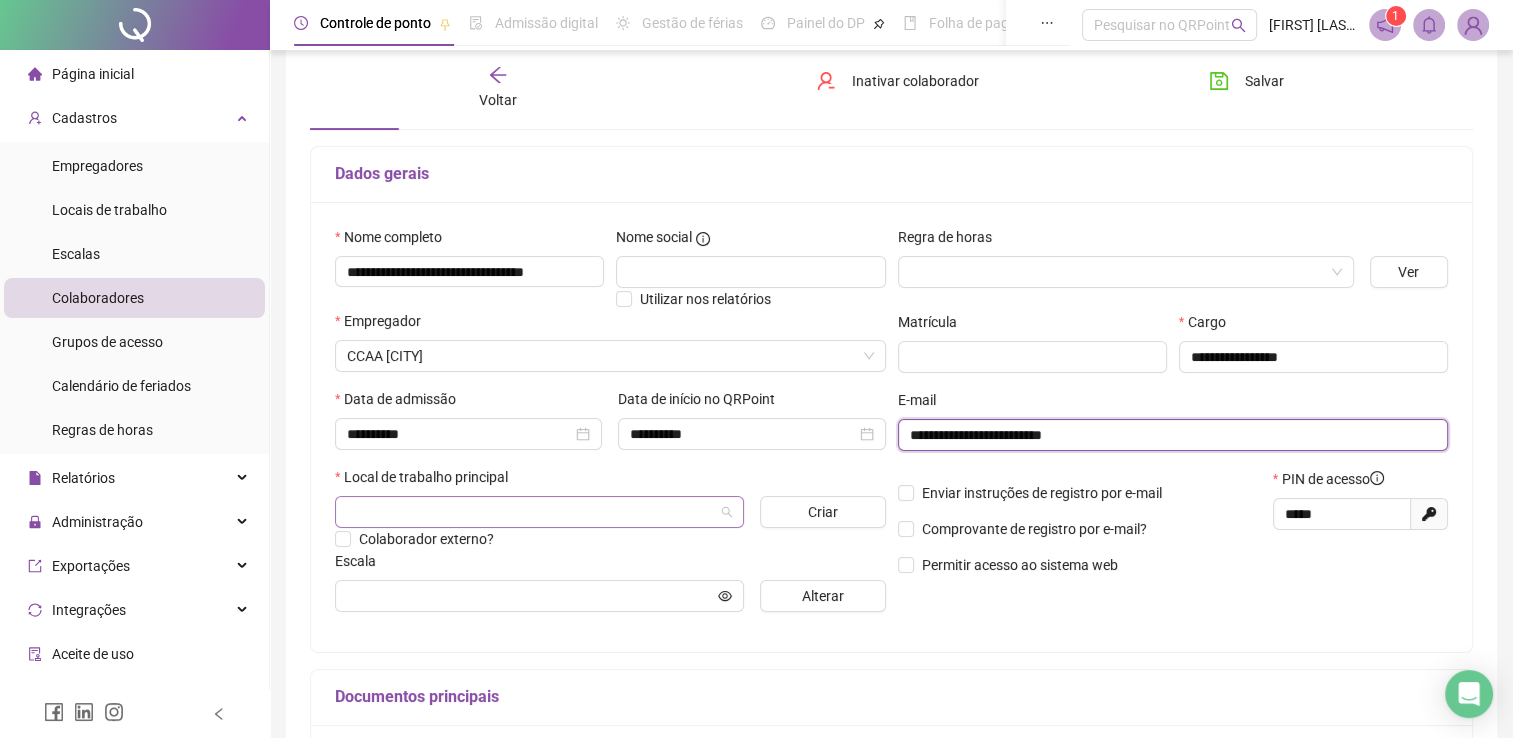 click at bounding box center [539, 512] 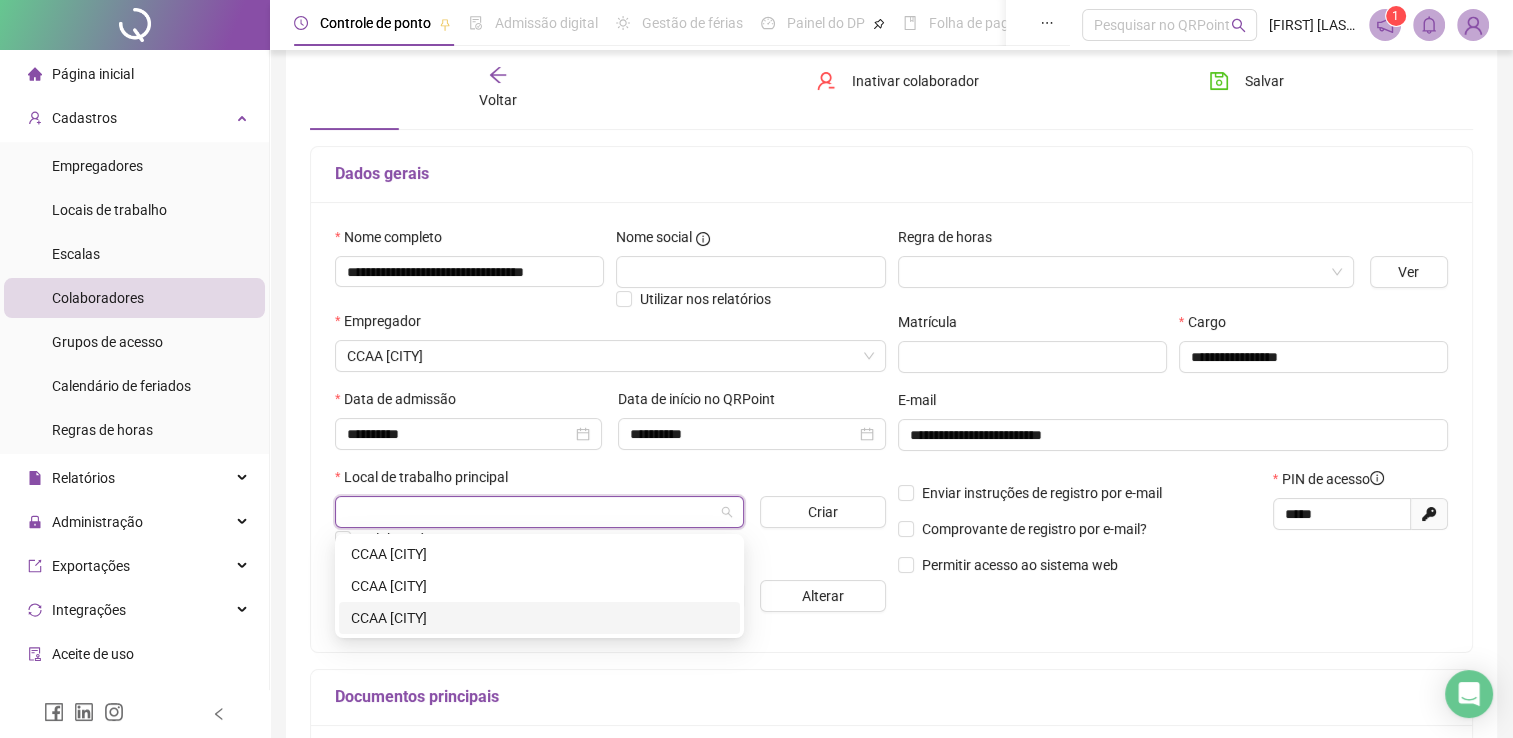 click on "CCAA [CITY]" at bounding box center (539, 618) 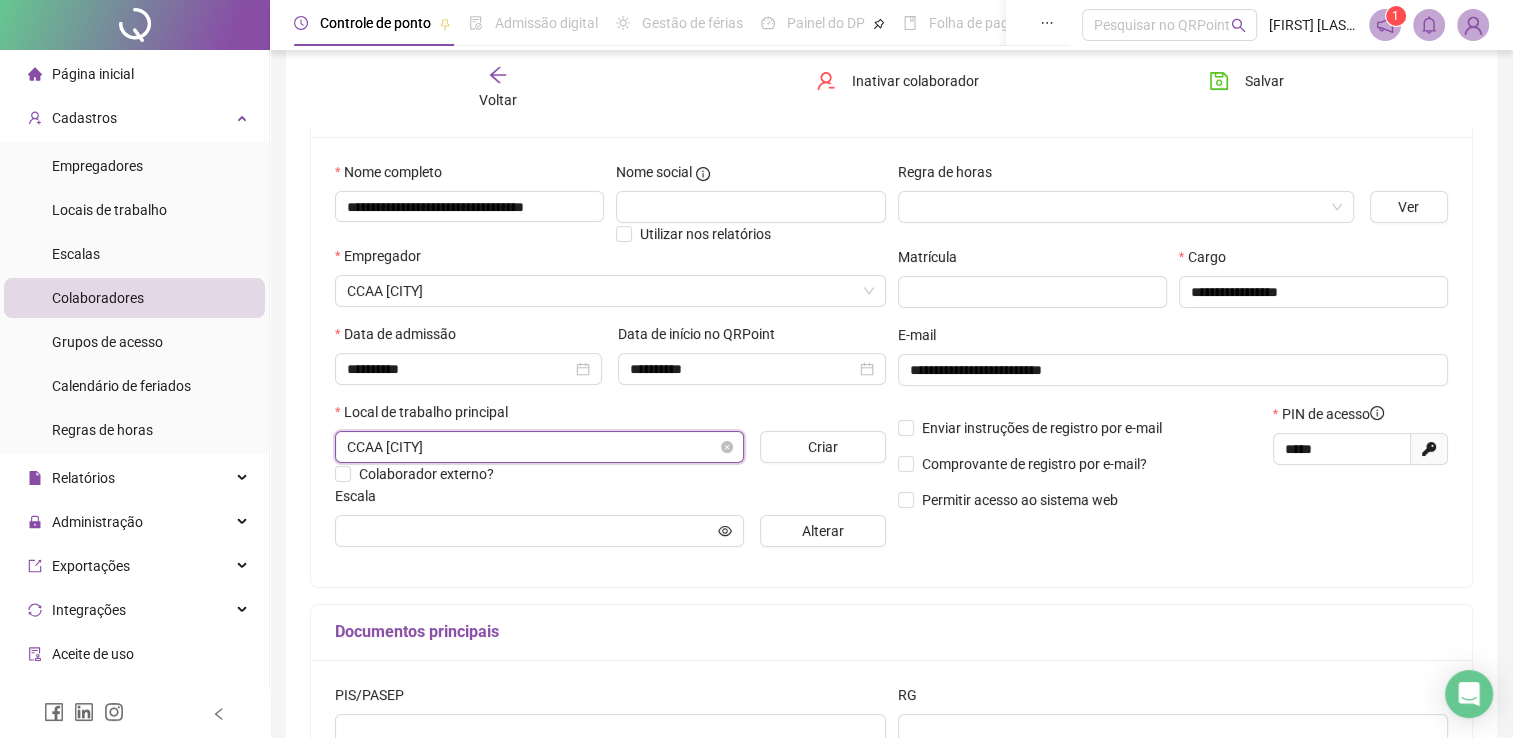 scroll, scrollTop: 200, scrollLeft: 0, axis: vertical 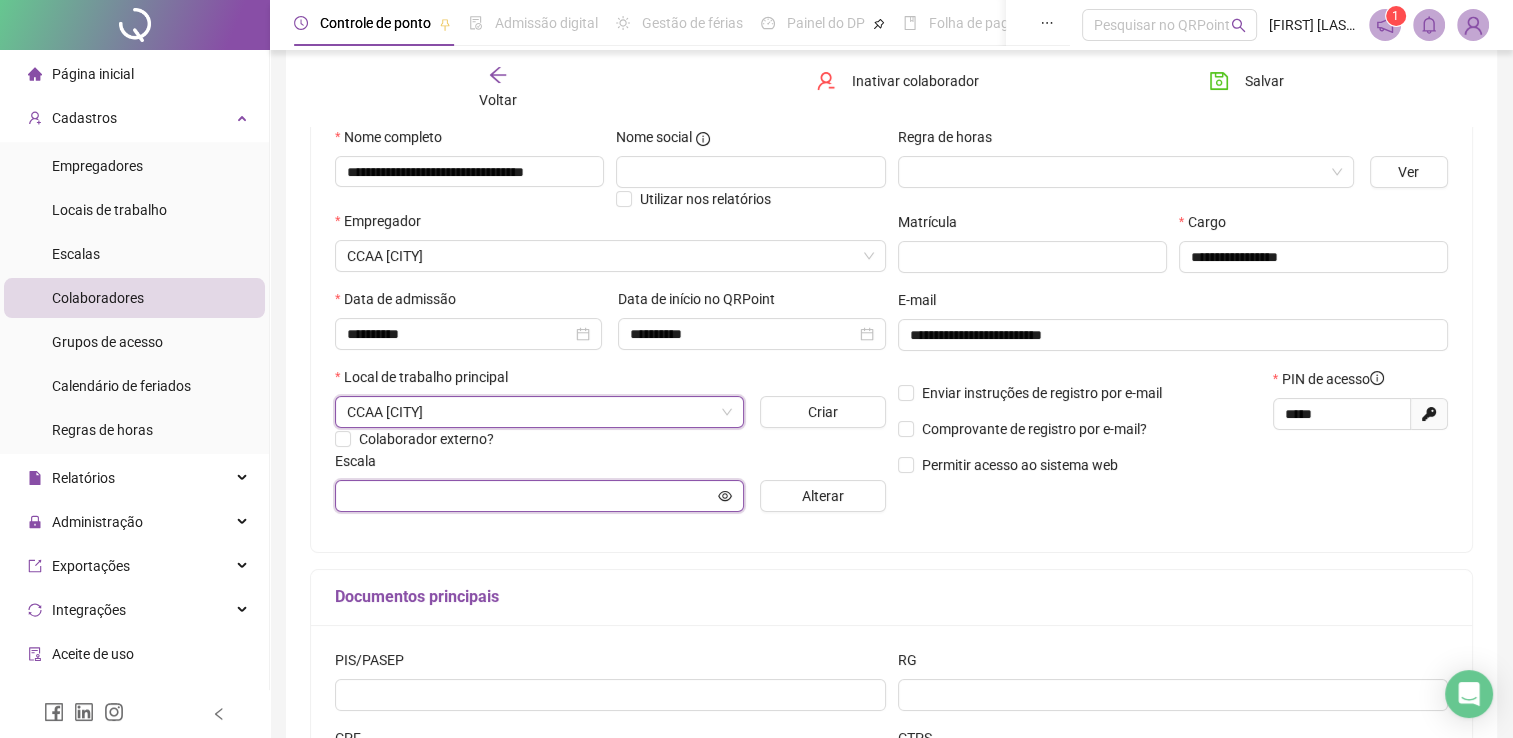 click 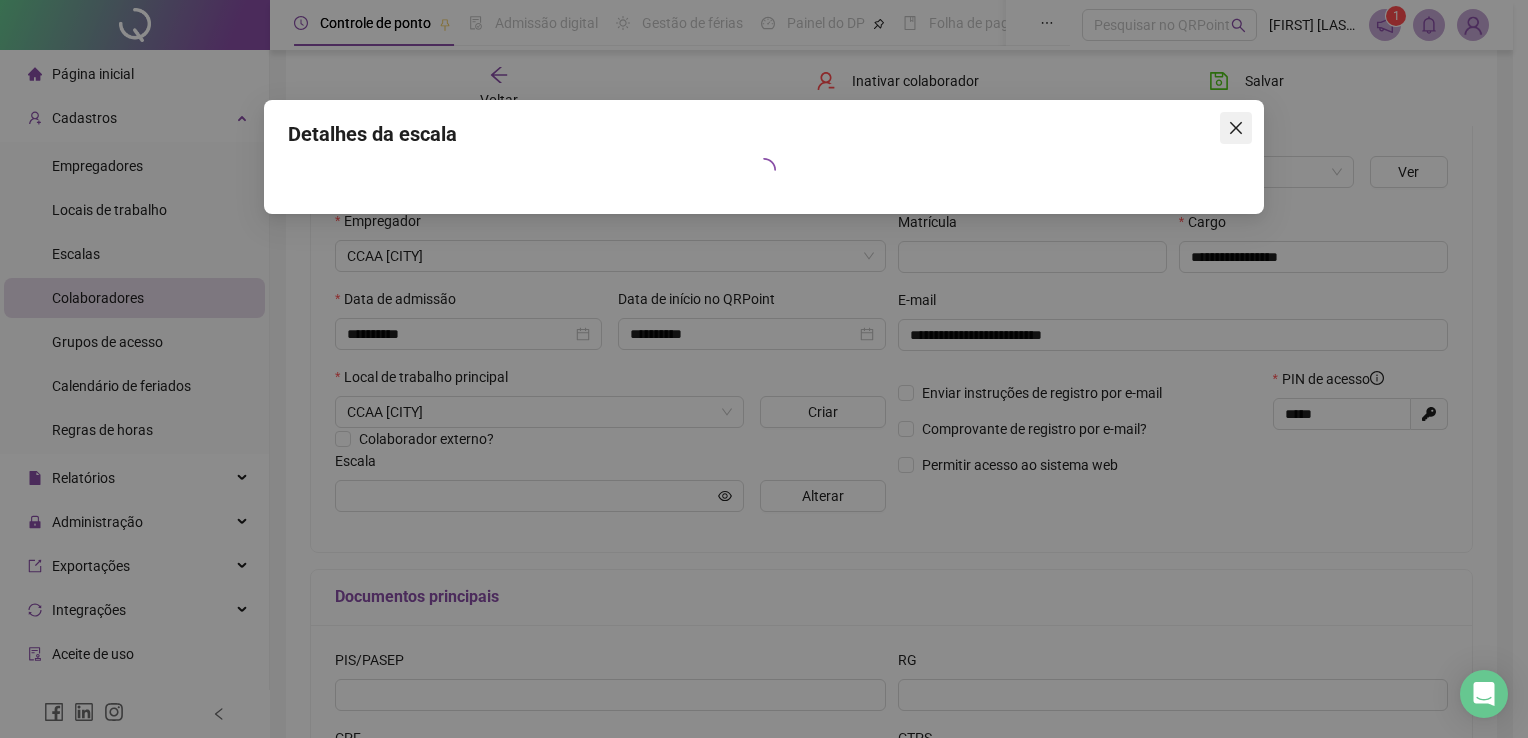 click 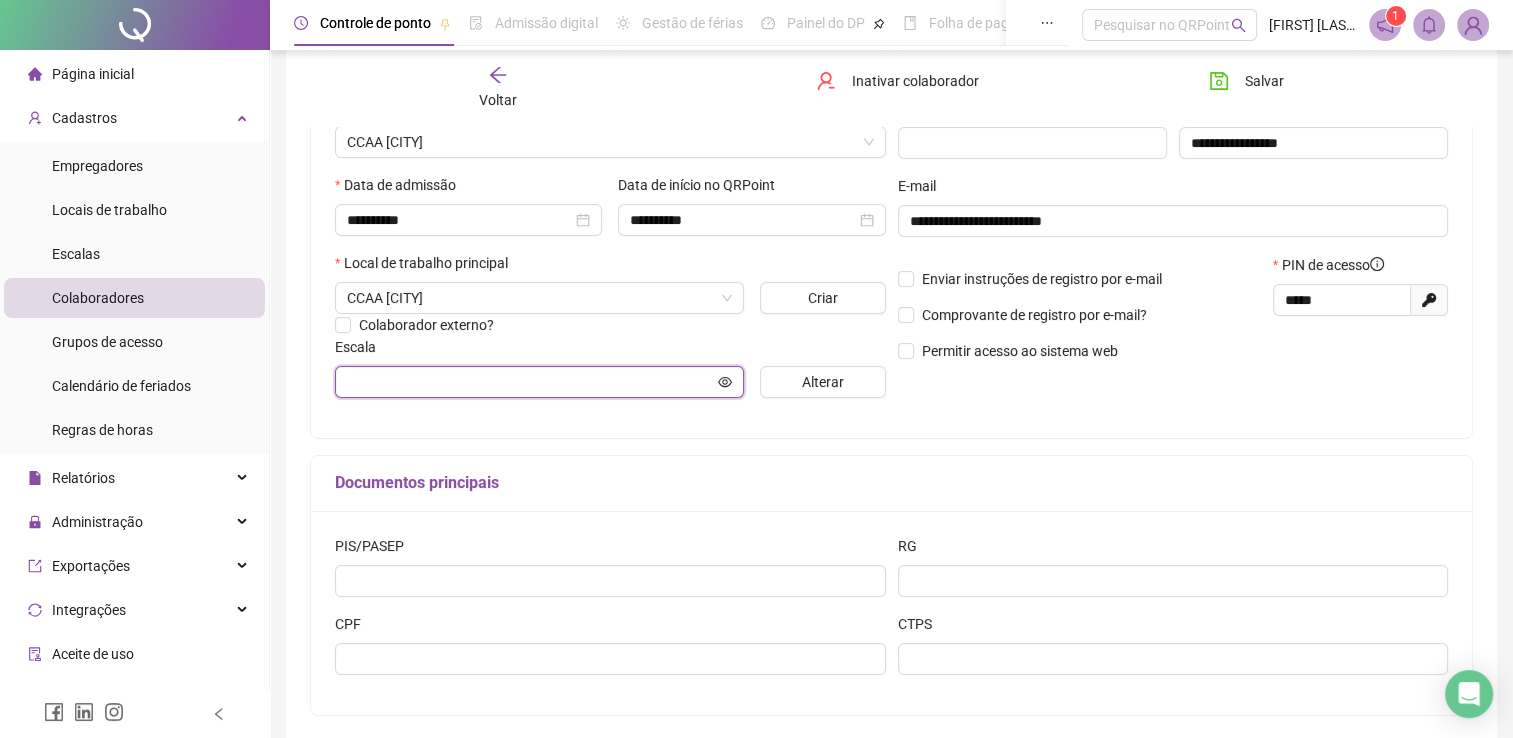 scroll, scrollTop: 400, scrollLeft: 0, axis: vertical 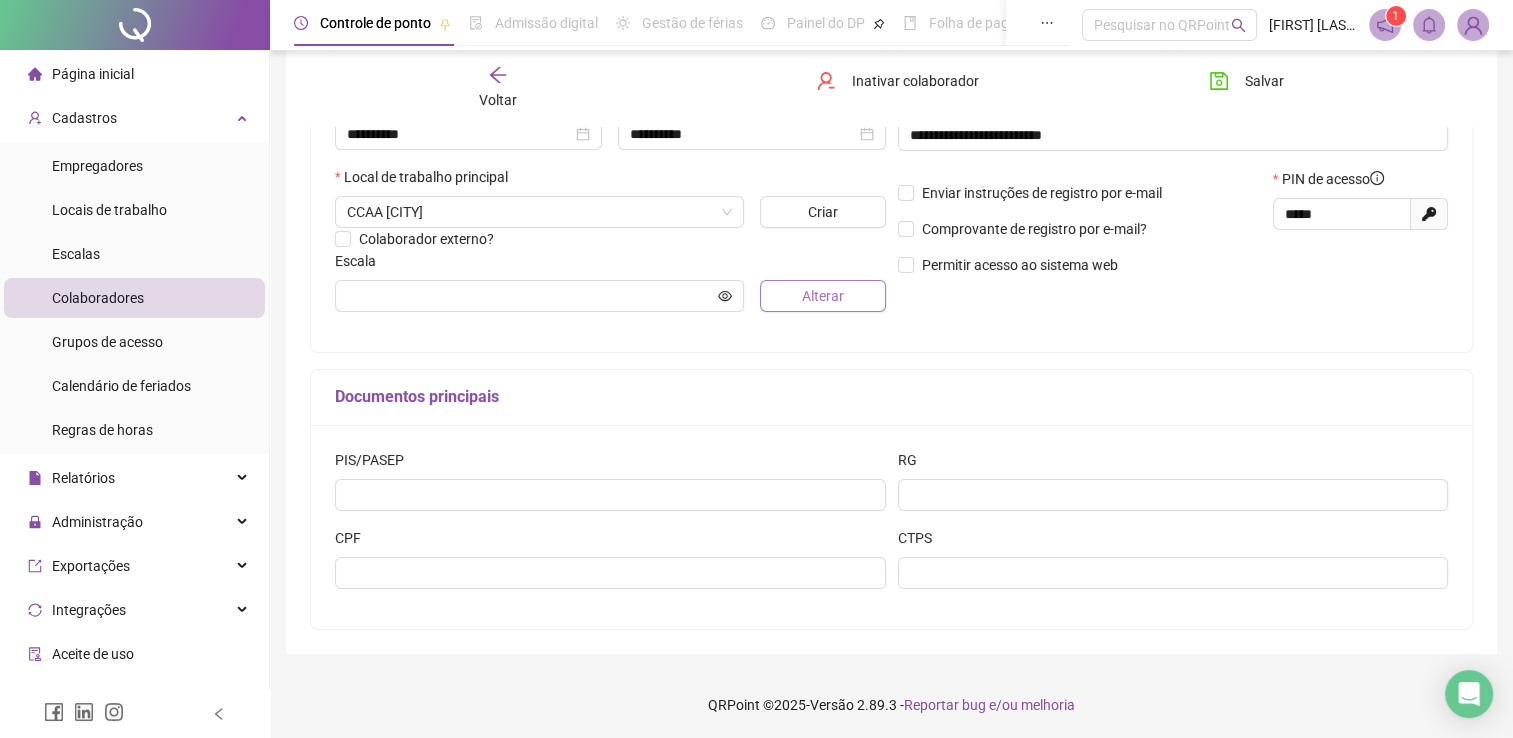 click on "Alterar" at bounding box center (823, 296) 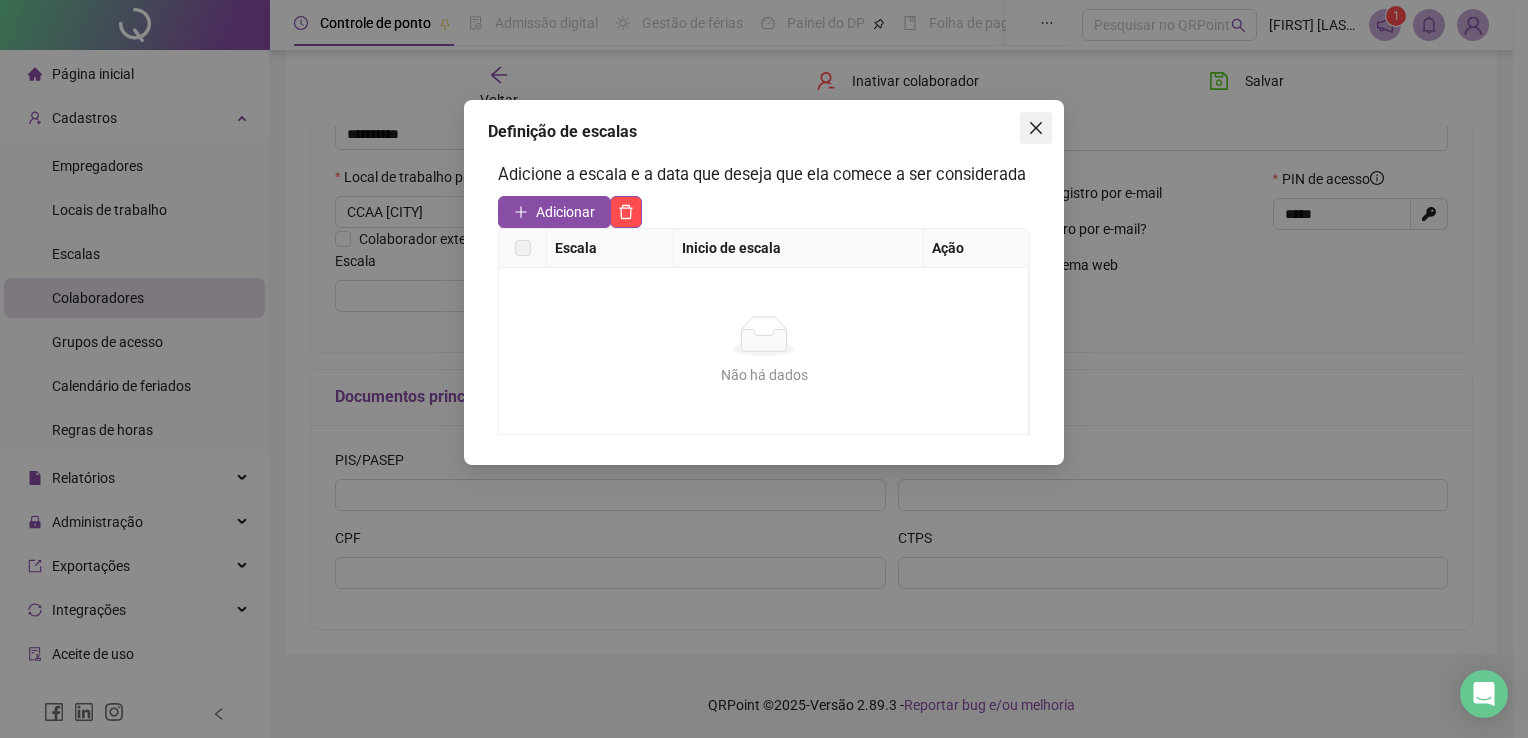 click 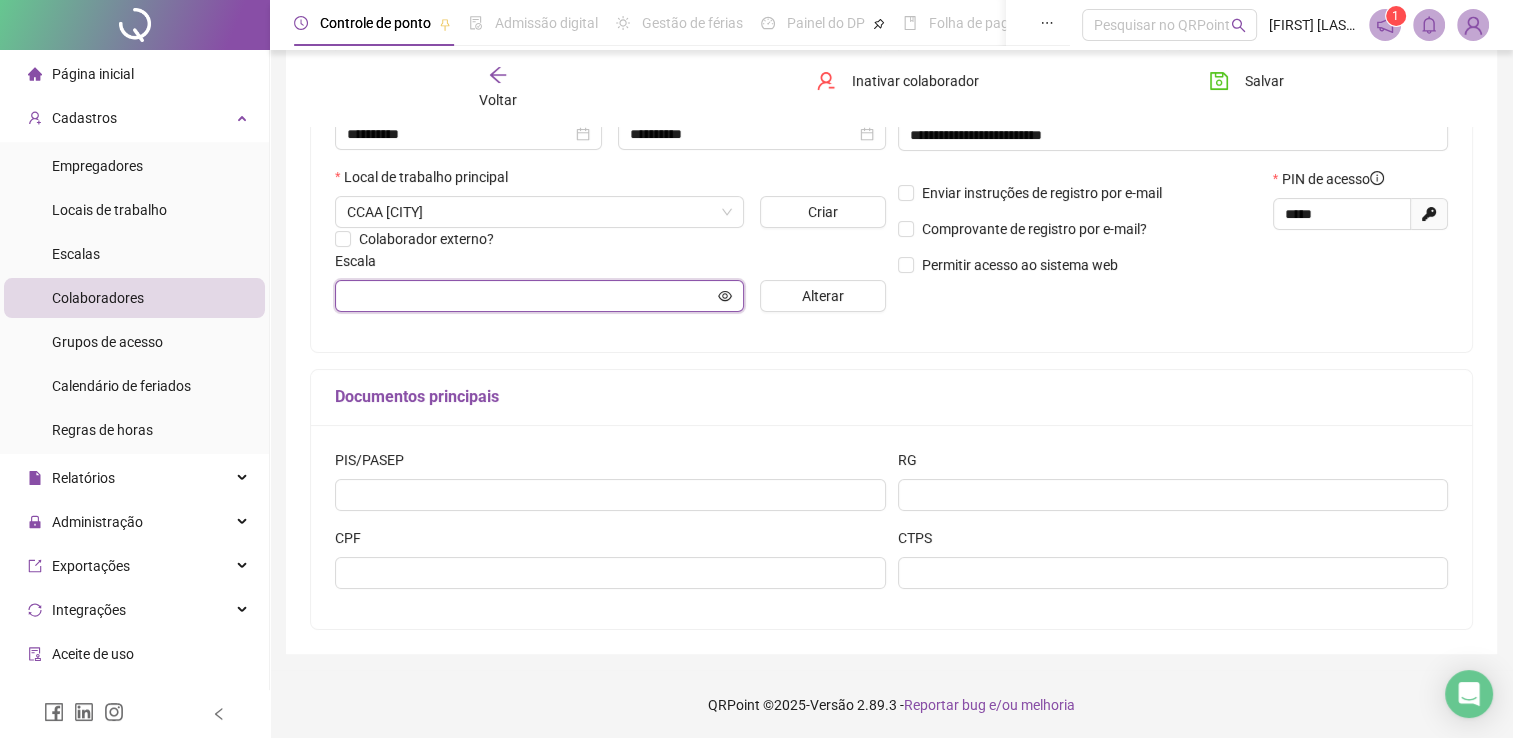 click at bounding box center (530, 296) 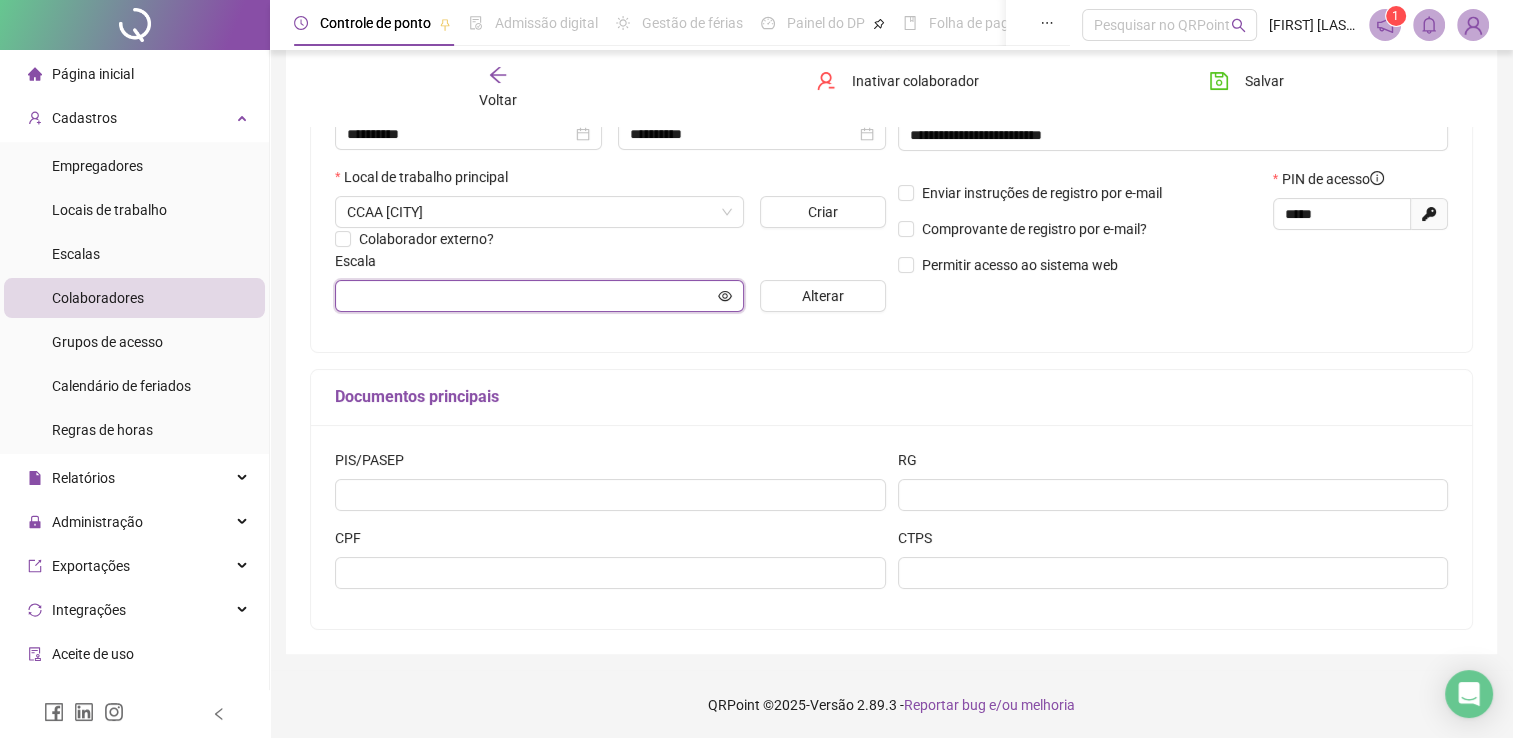 click 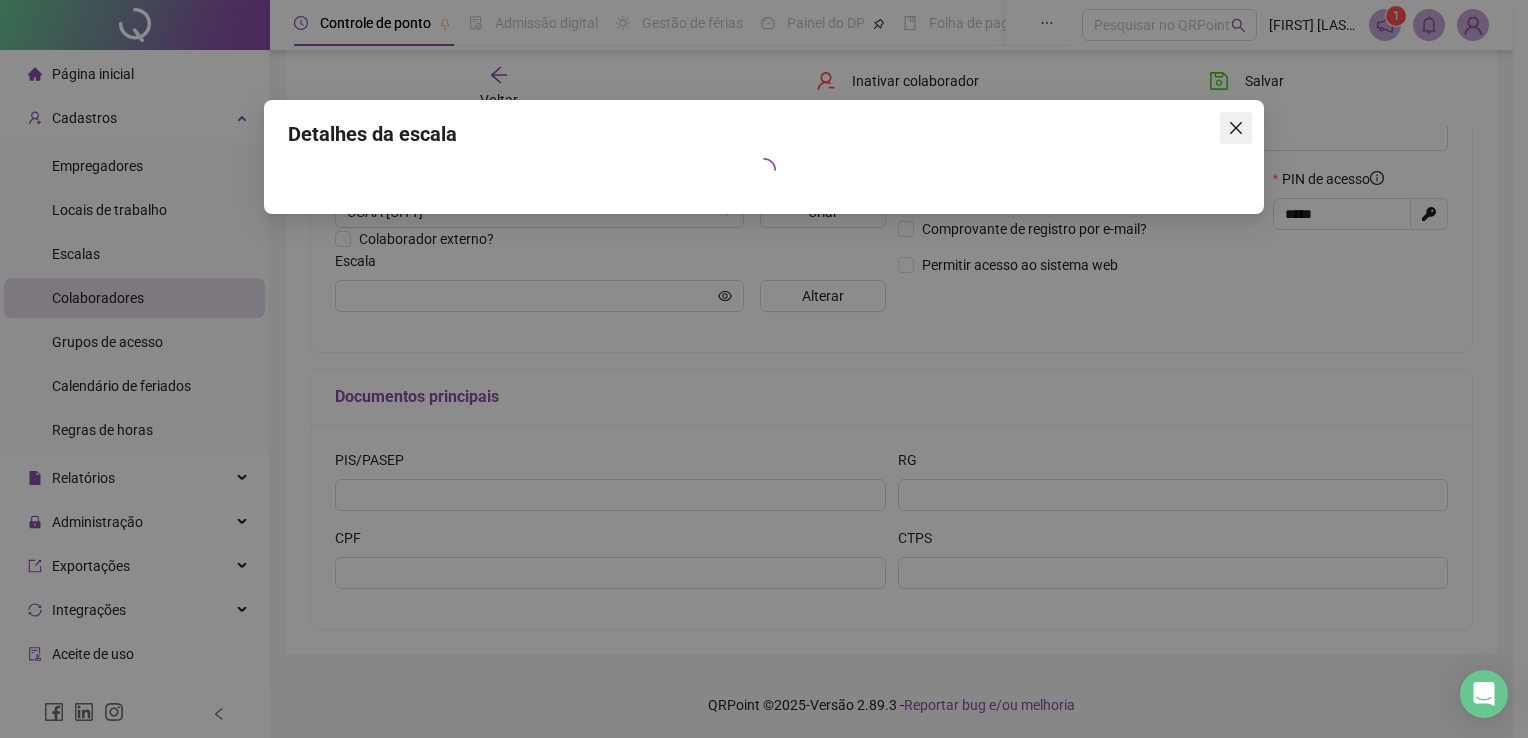 click 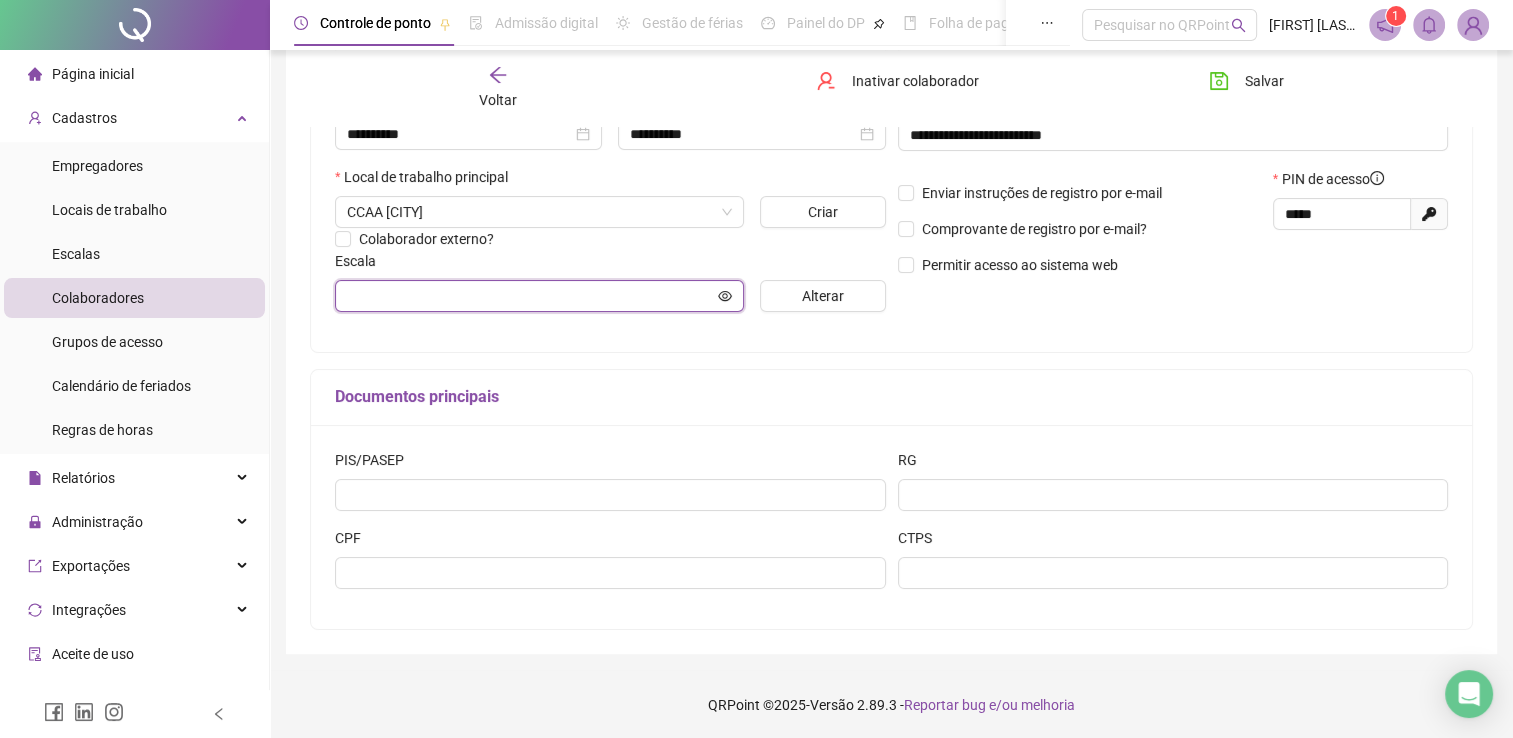 scroll, scrollTop: 200, scrollLeft: 0, axis: vertical 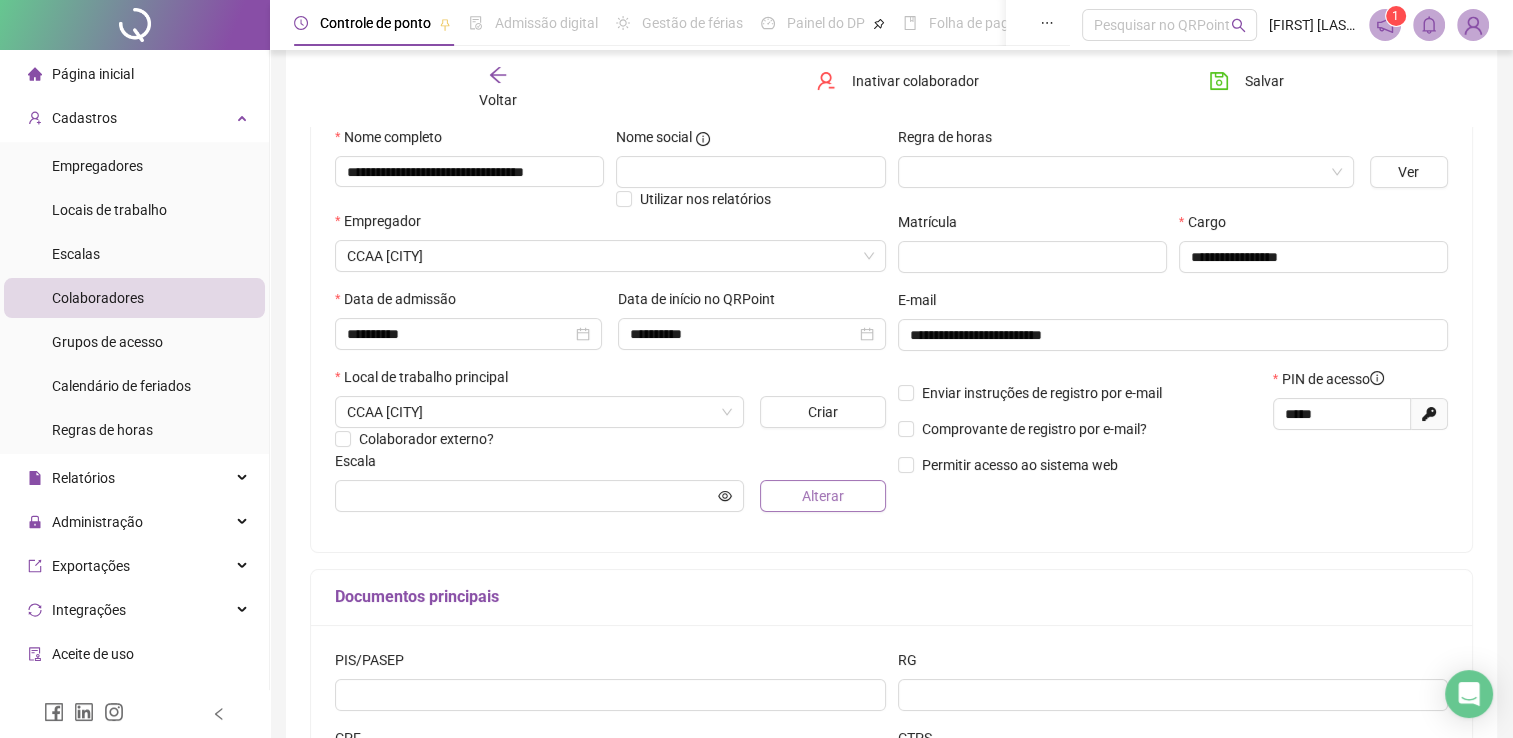 click on "Alterar" at bounding box center [823, 496] 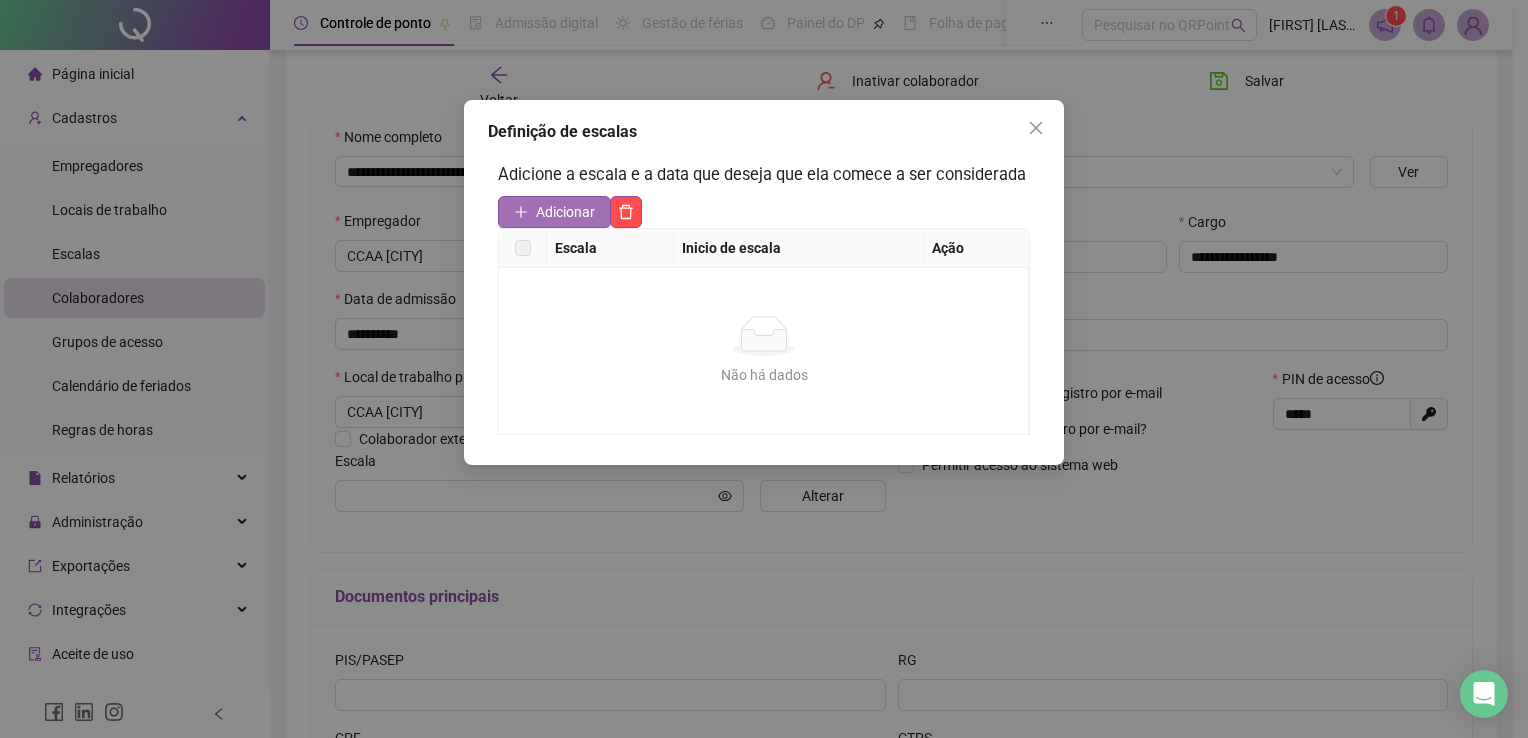click on "Adicionar" at bounding box center [565, 212] 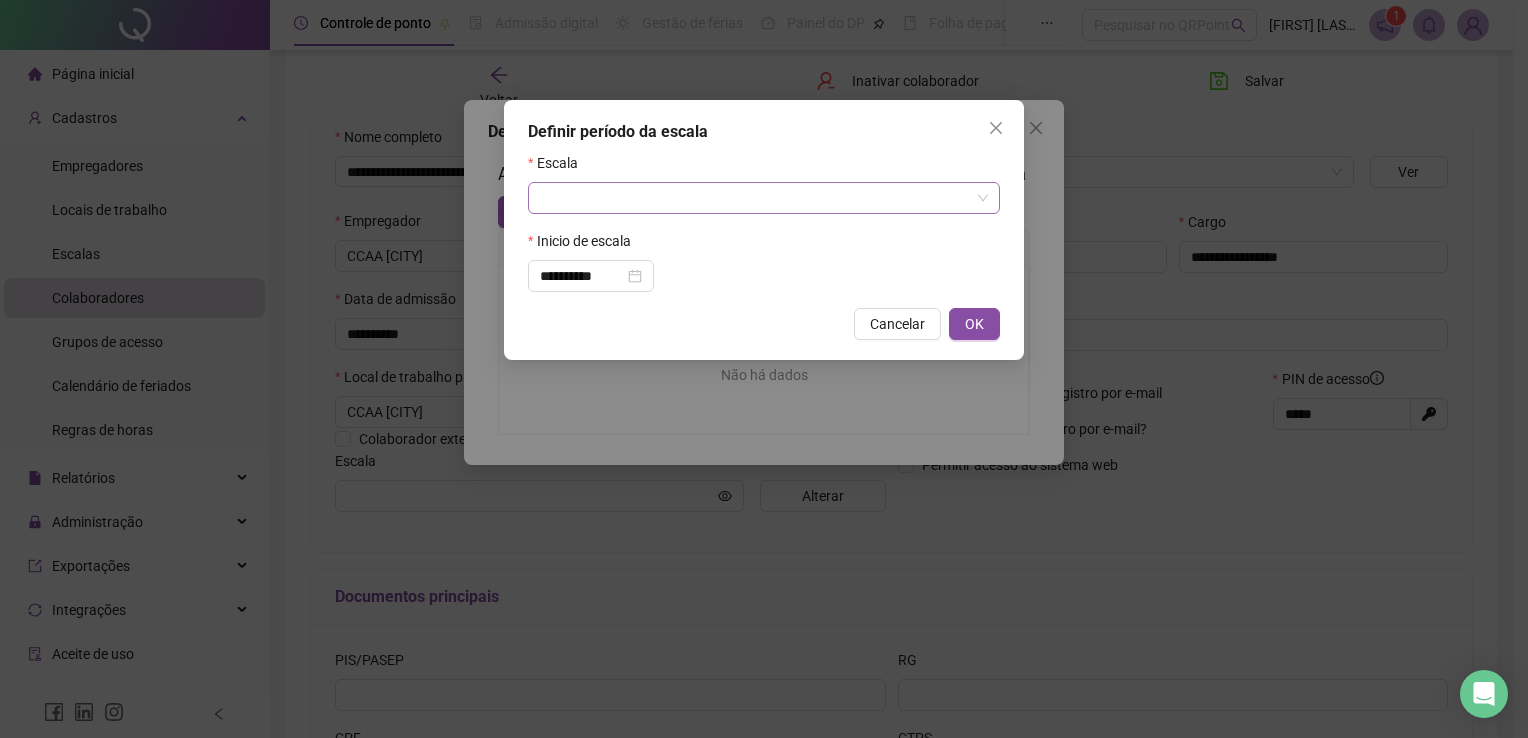 click at bounding box center (764, 198) 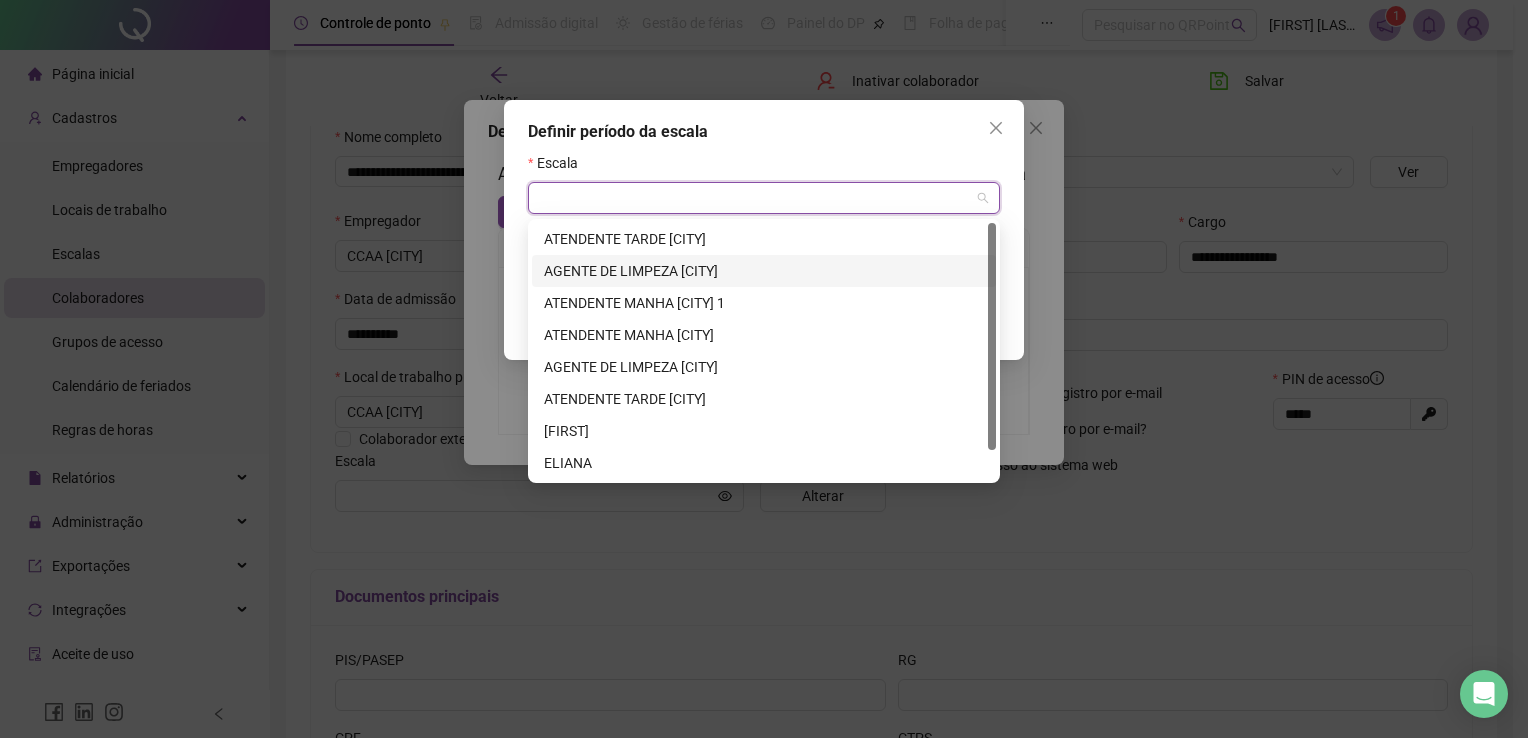 click on "AGENTE DE LIMPEZA [CITY]" at bounding box center (764, 271) 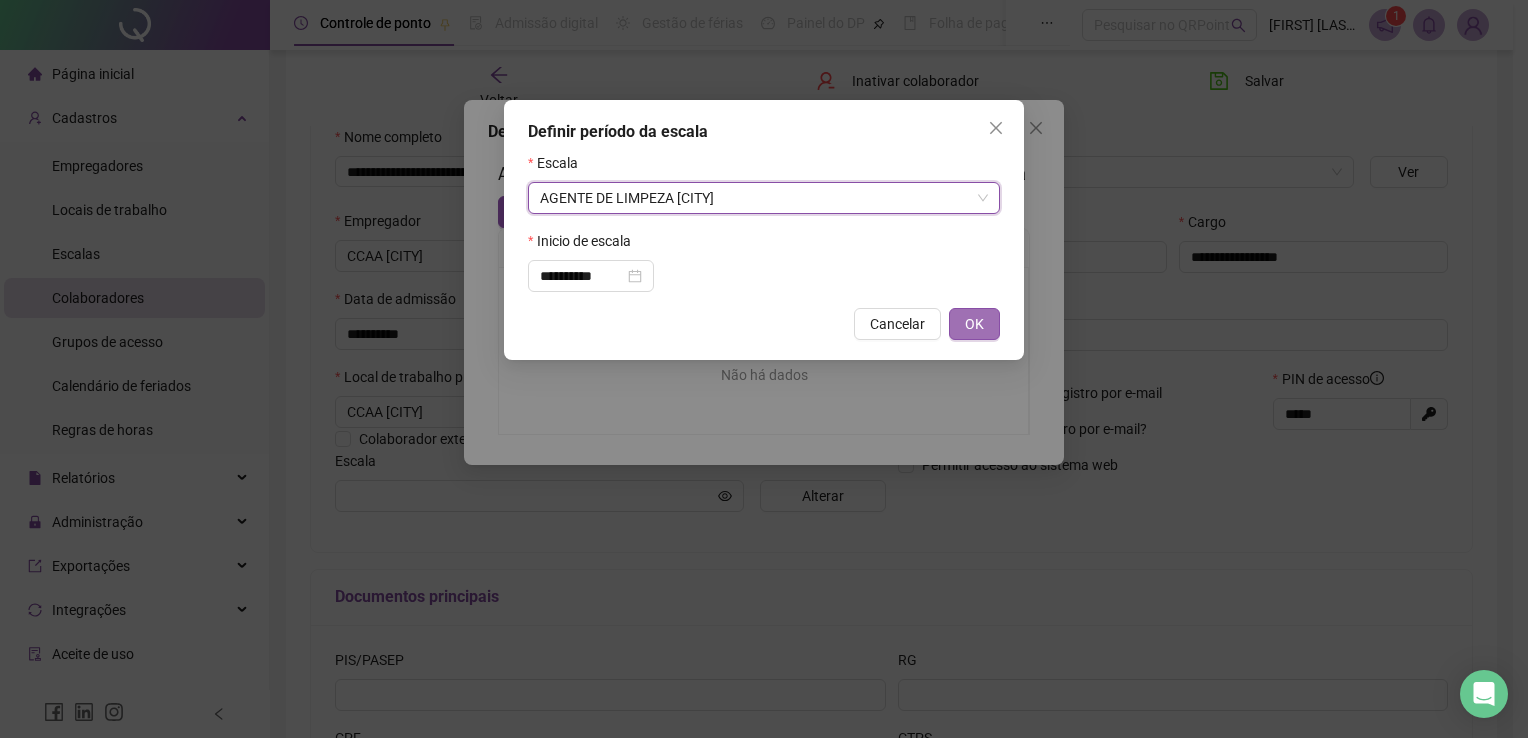 click on "OK" at bounding box center [974, 324] 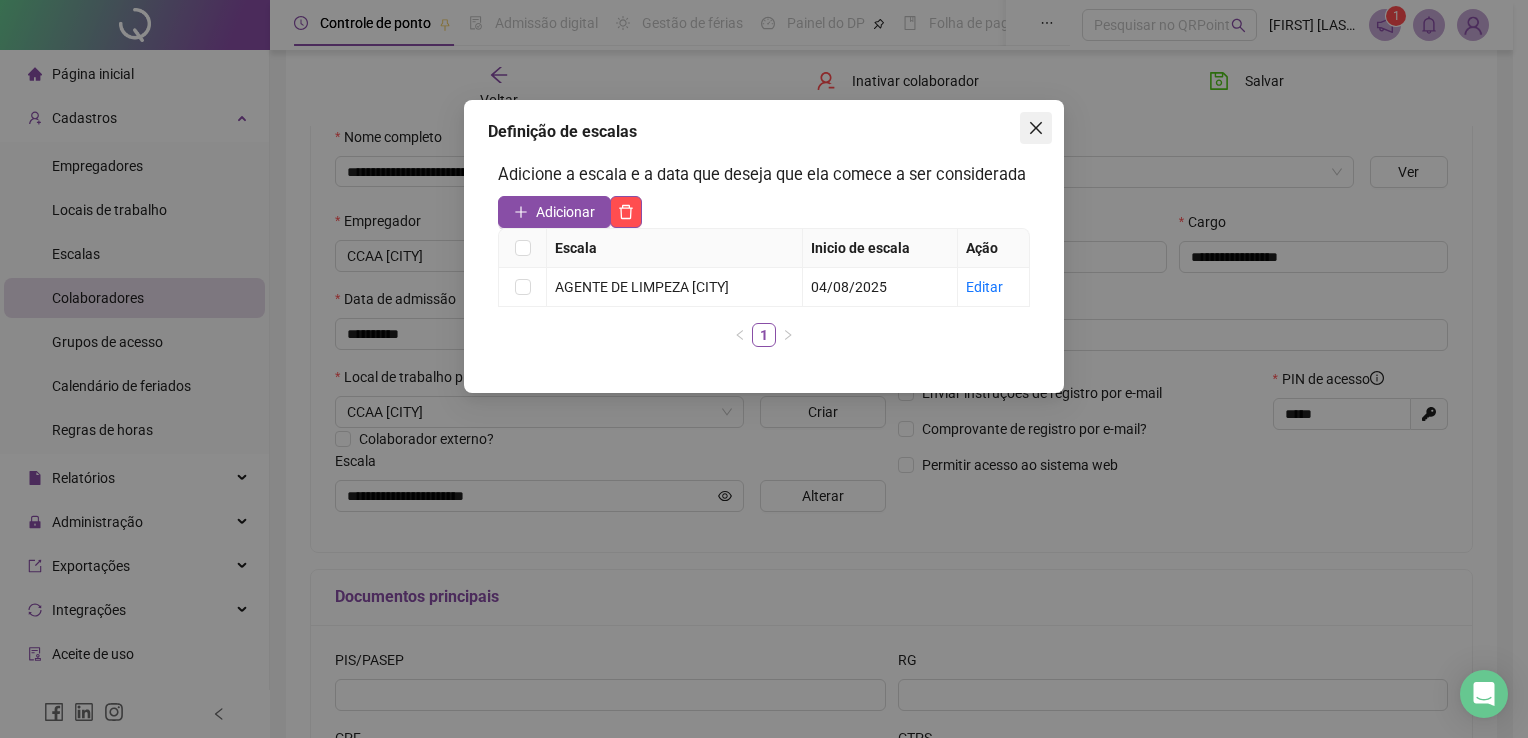 click 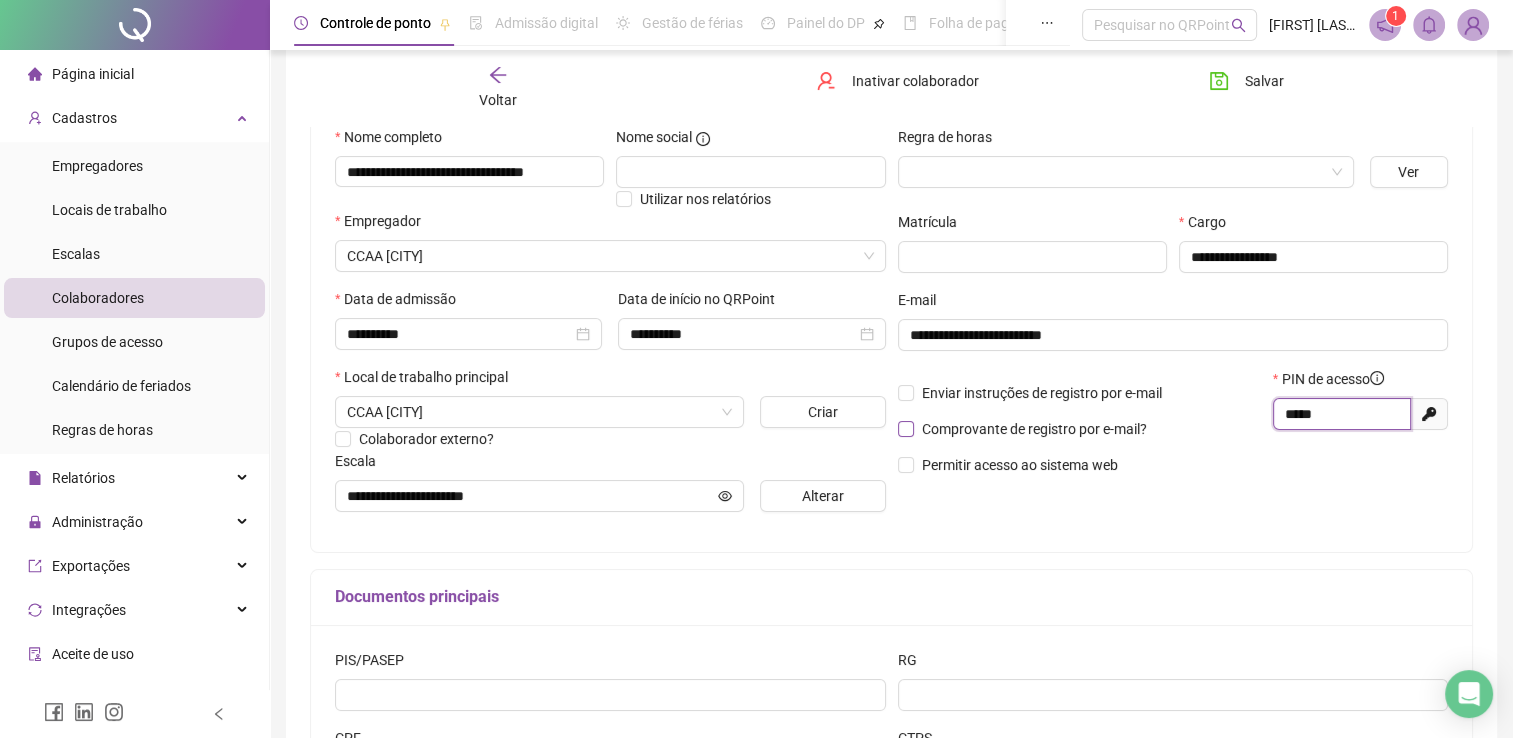 drag, startPoint x: 1346, startPoint y: 416, endPoint x: 1144, endPoint y: 425, distance: 202.2004 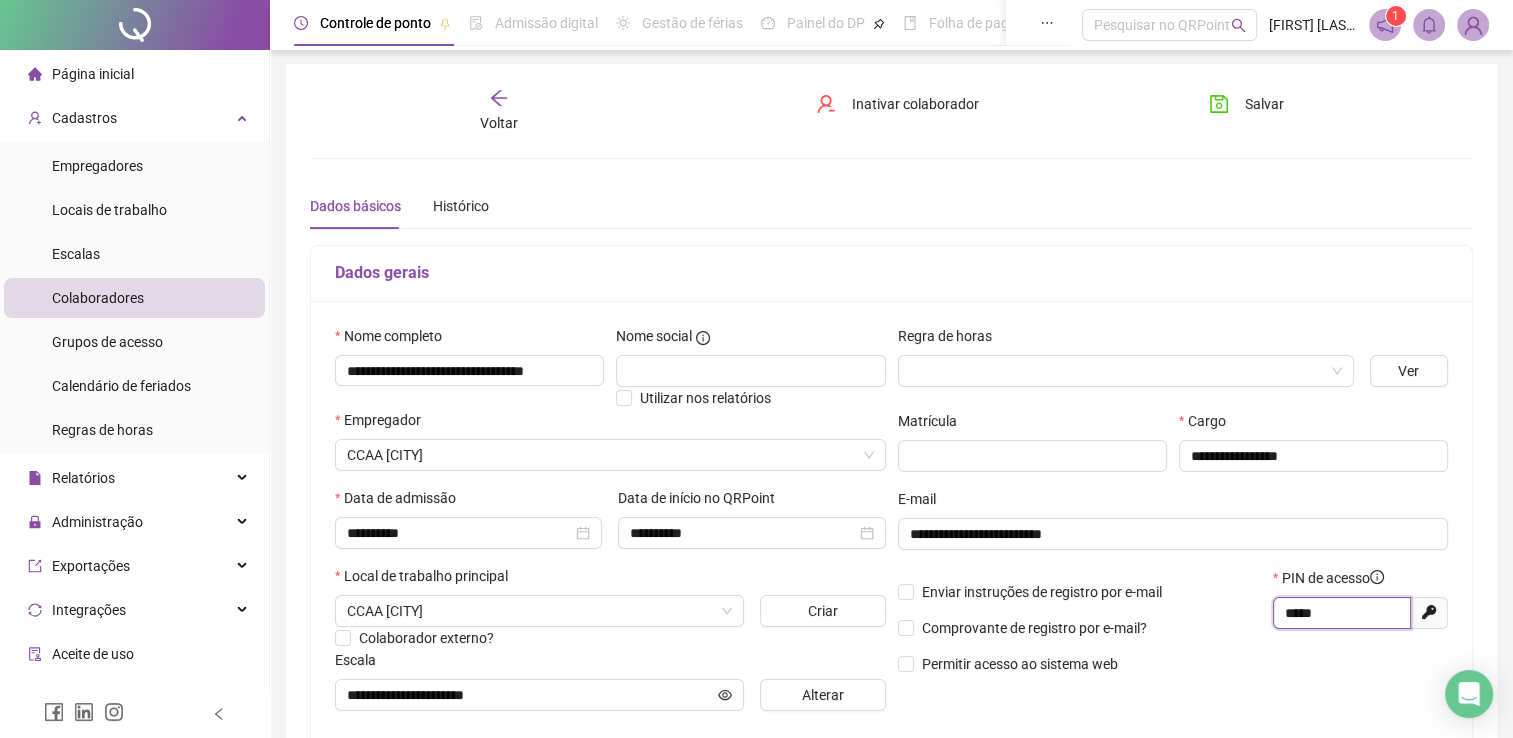 scroll, scrollTop: 0, scrollLeft: 0, axis: both 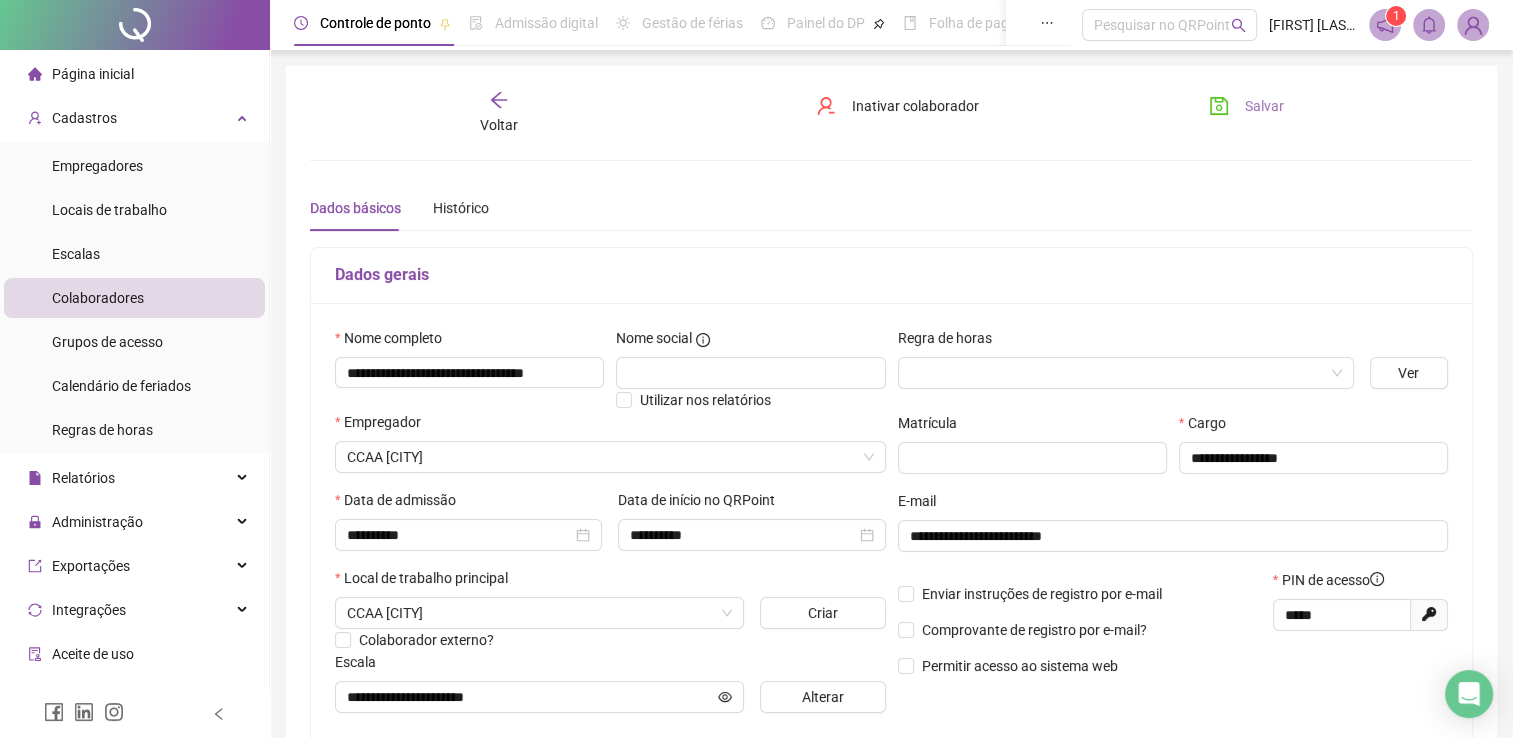 click on "Salvar" at bounding box center [1246, 106] 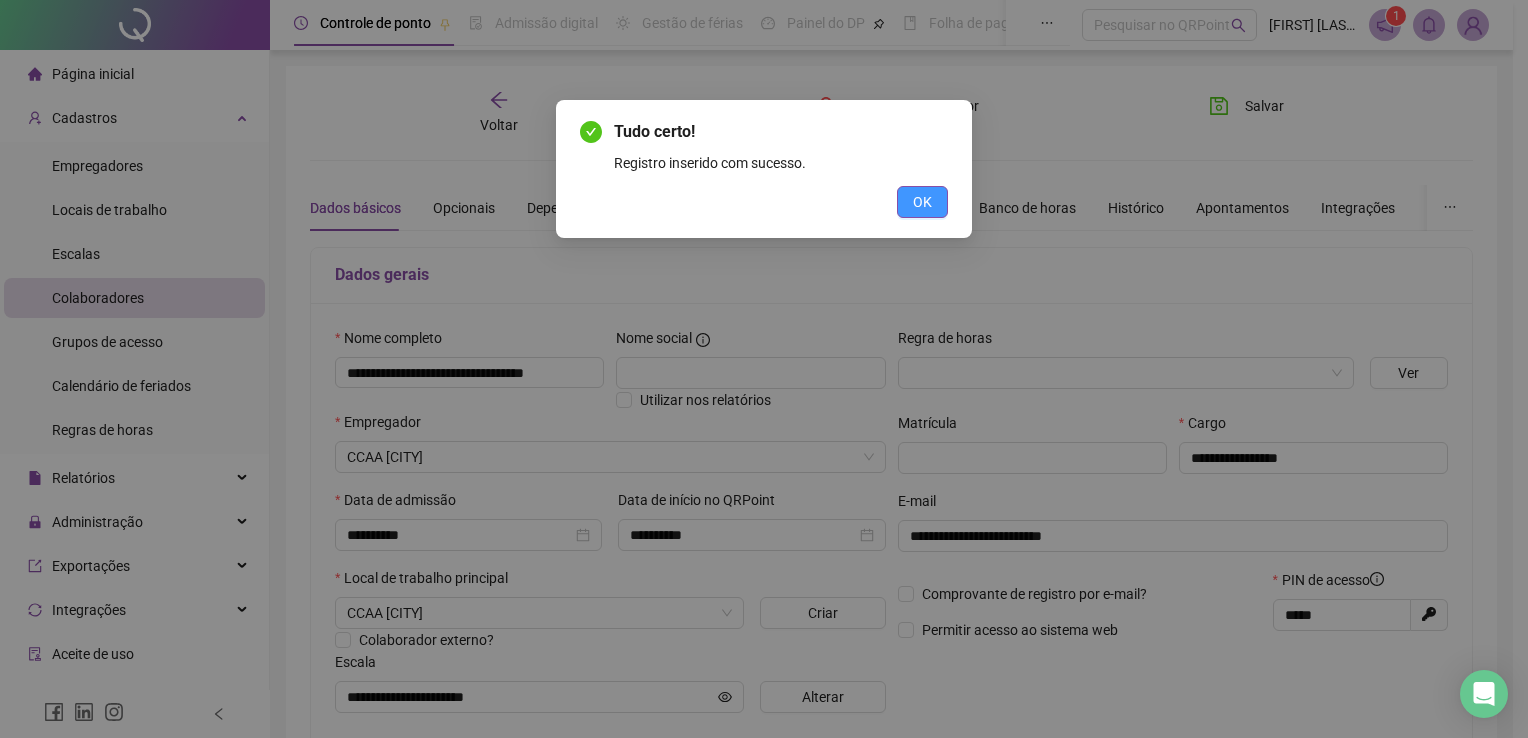 click on "OK" at bounding box center (922, 202) 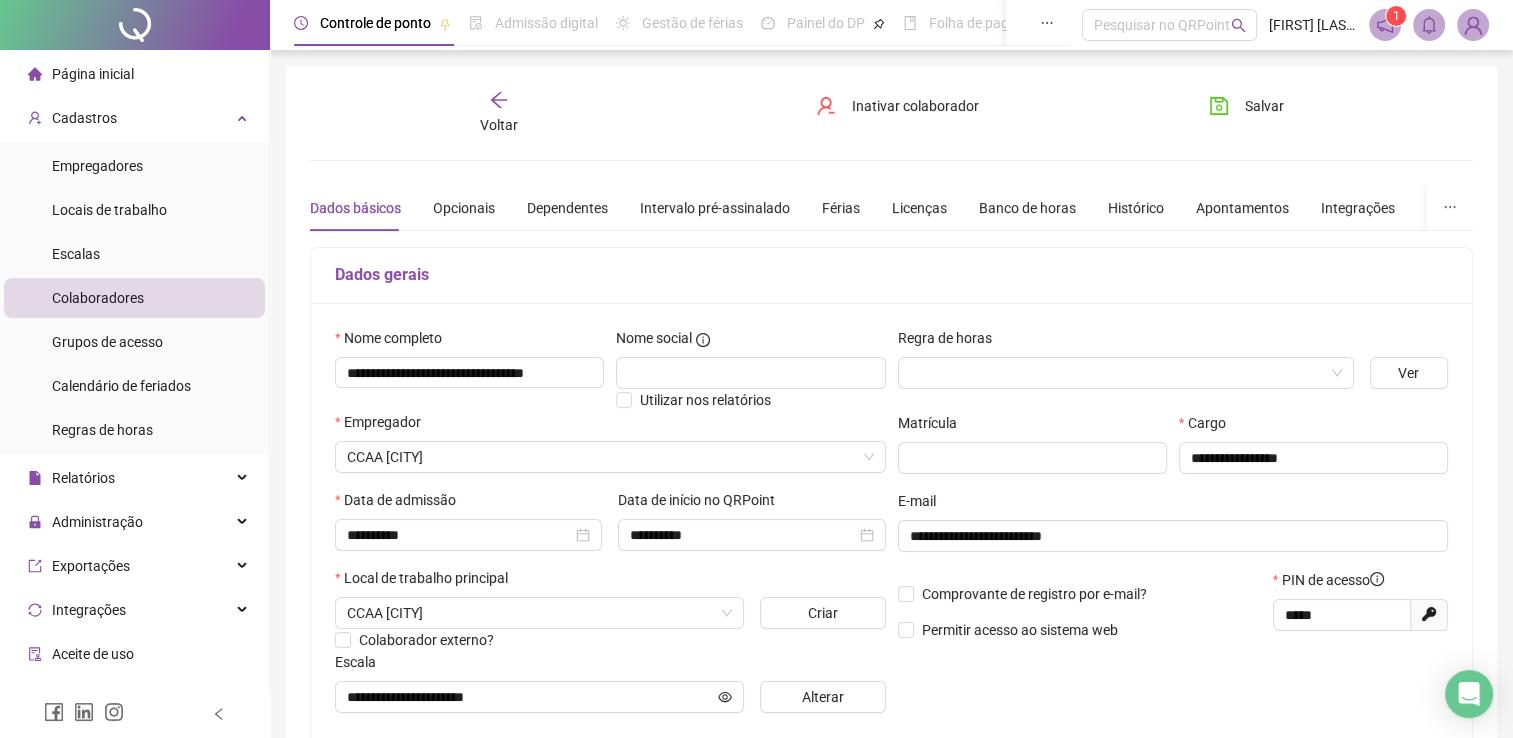 click on "Colaboradores" at bounding box center [98, 298] 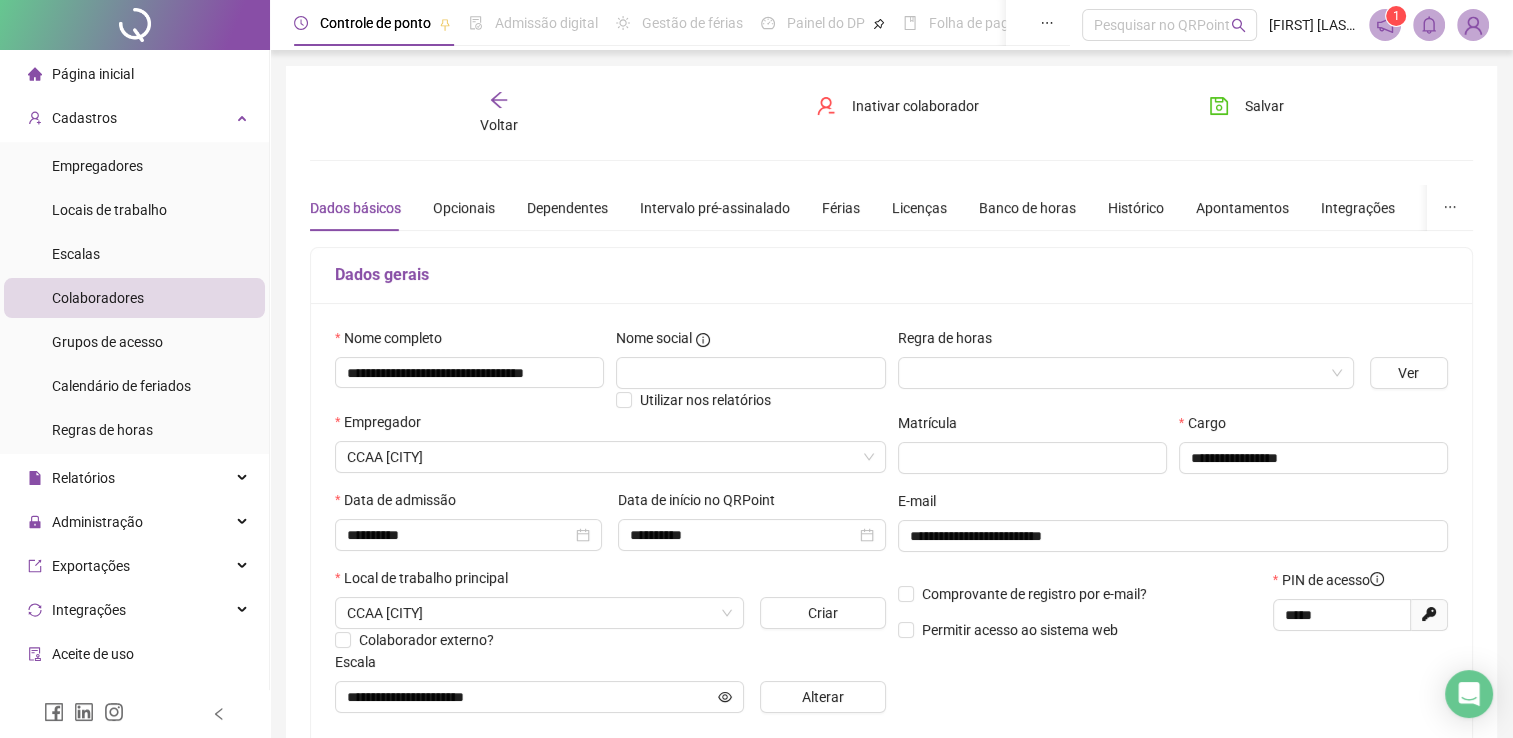 click 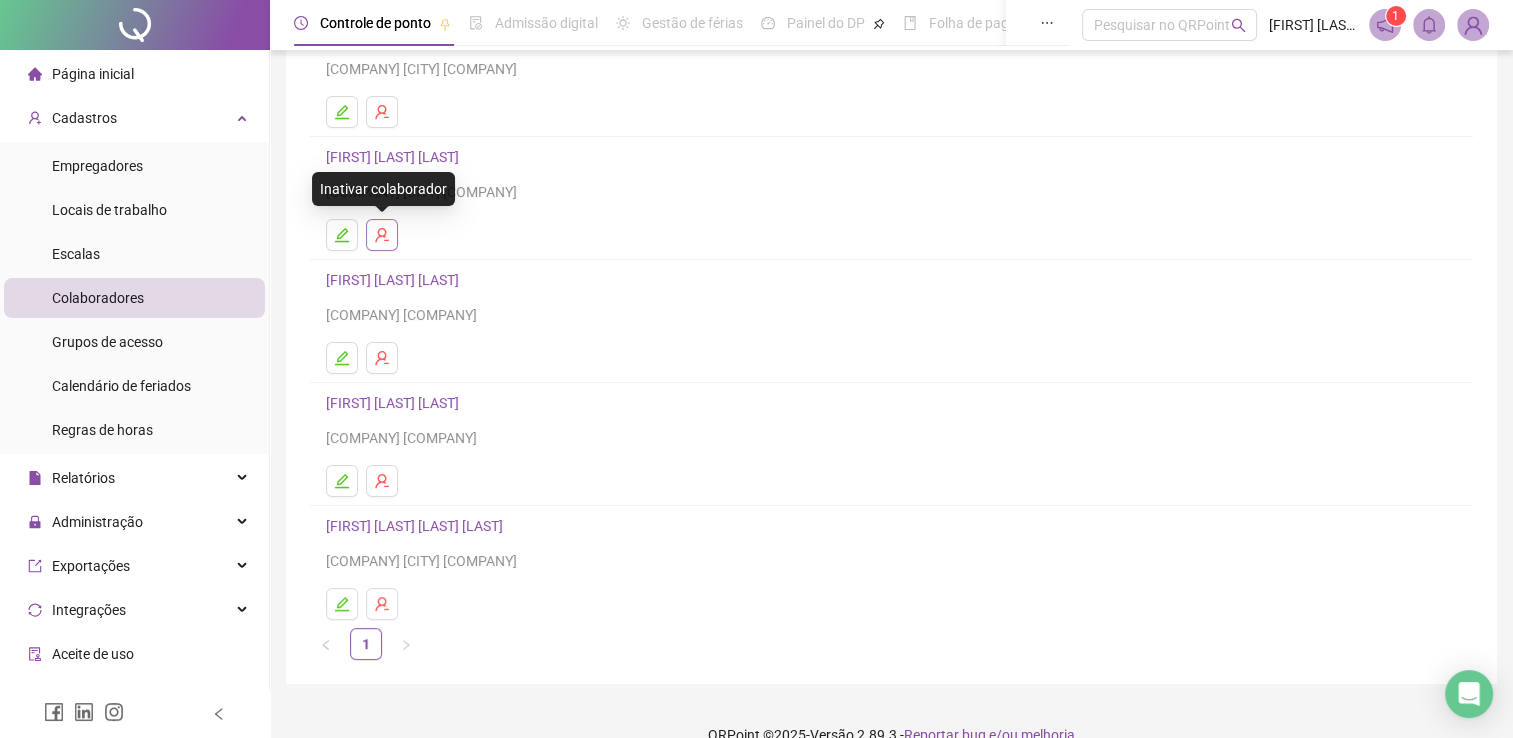 scroll, scrollTop: 200, scrollLeft: 0, axis: vertical 